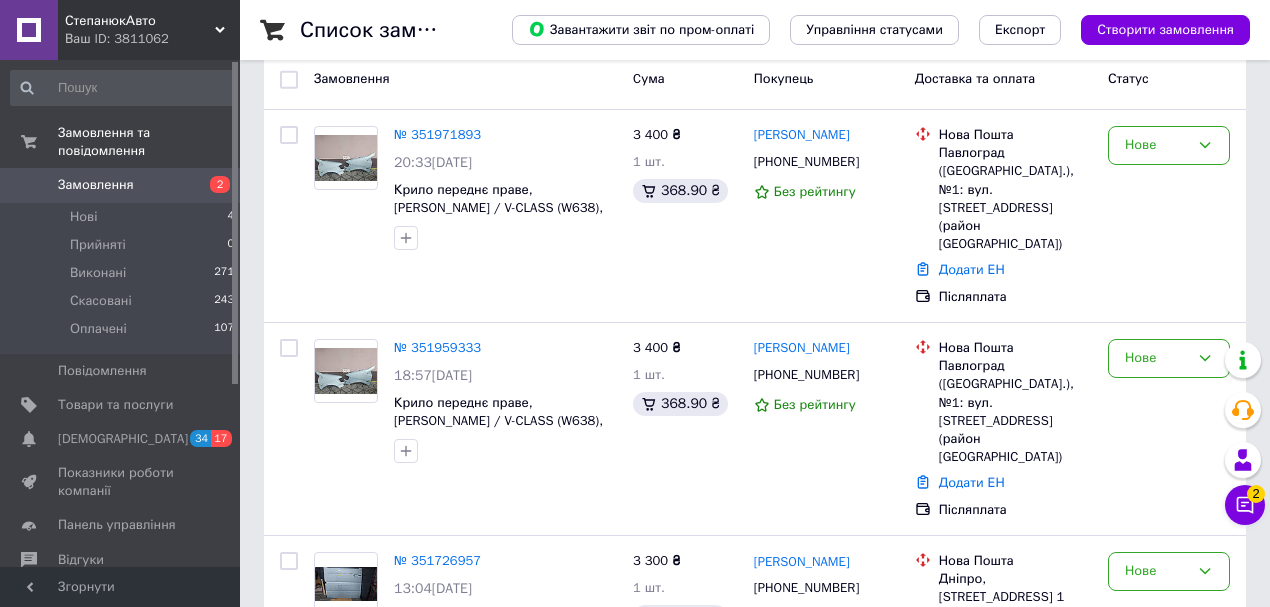 scroll, scrollTop: 266, scrollLeft: 0, axis: vertical 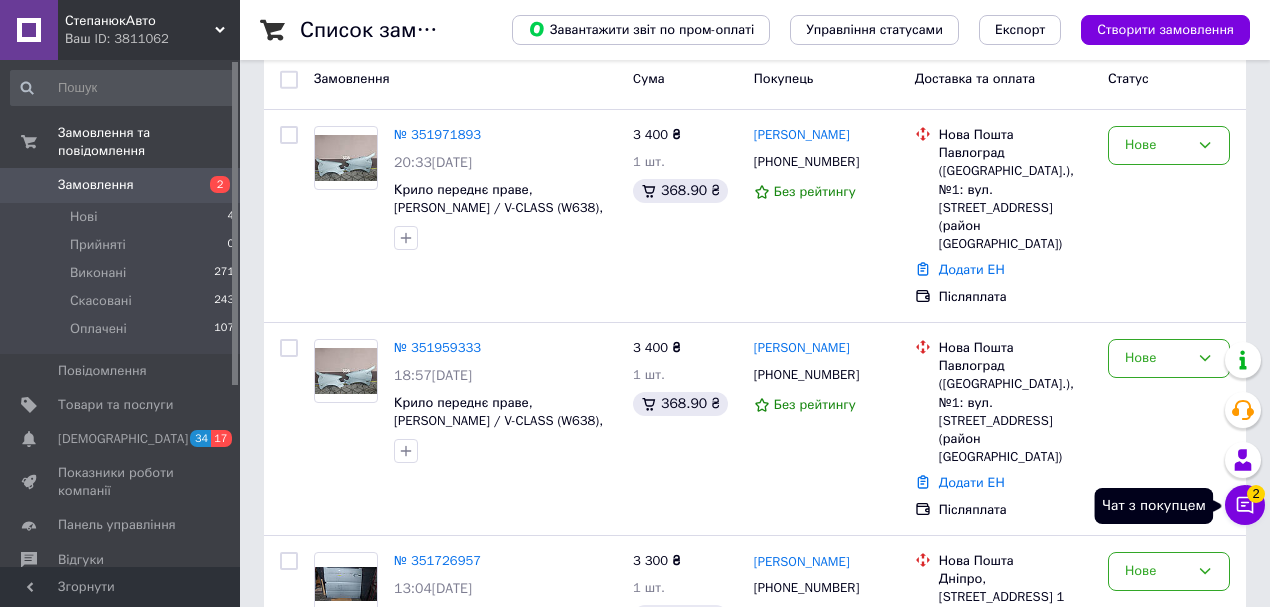 click 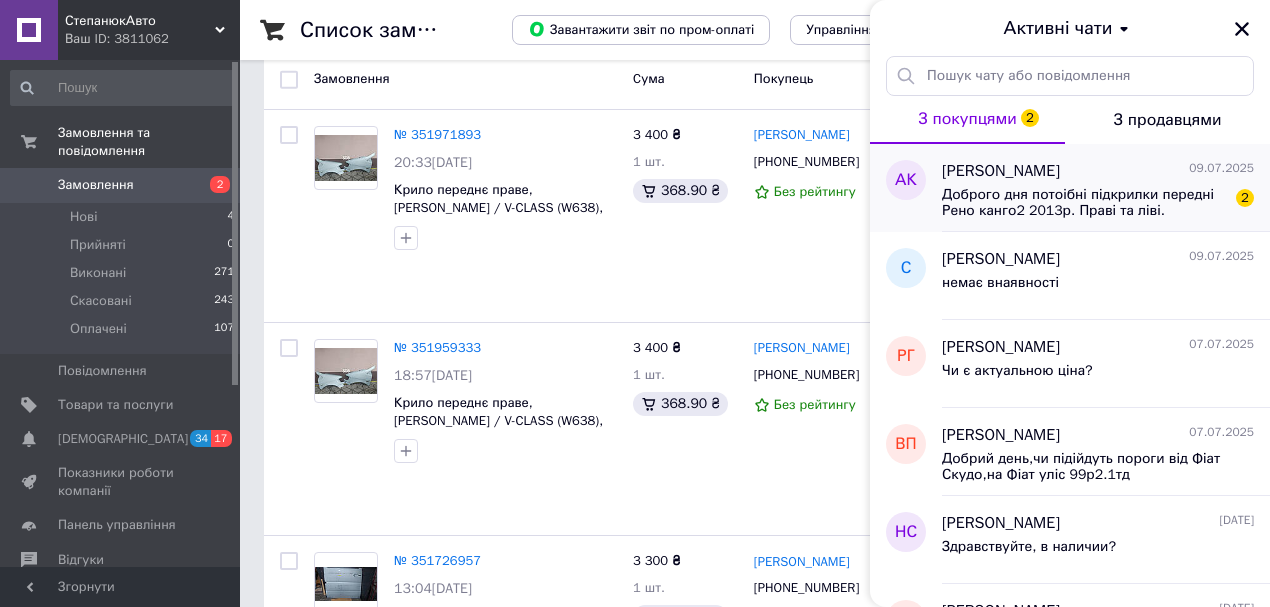 click on "Доброго дня потоібні підкрилки передні Рено канго2 2013р. Праві та ліві." at bounding box center [1084, 203] 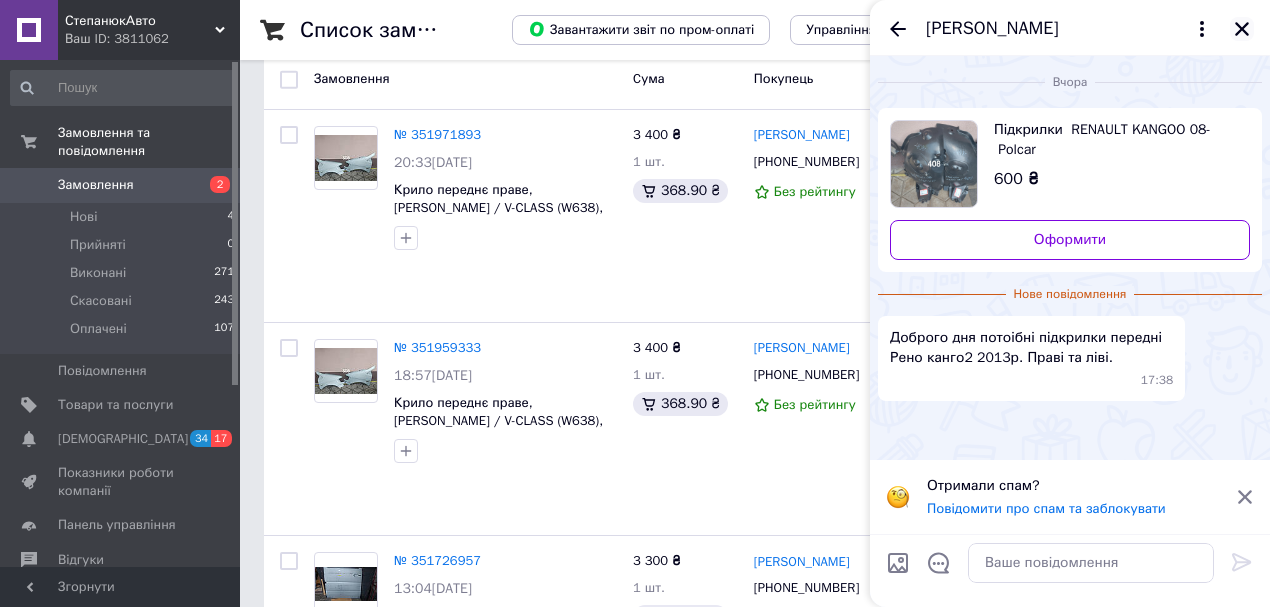 click 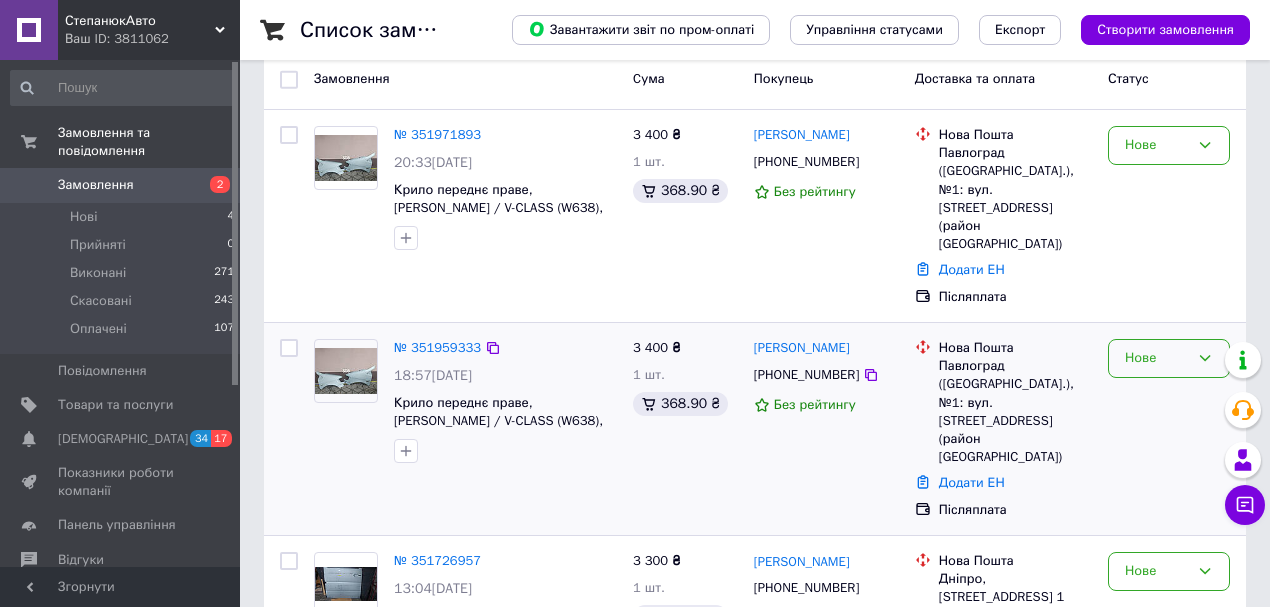 click 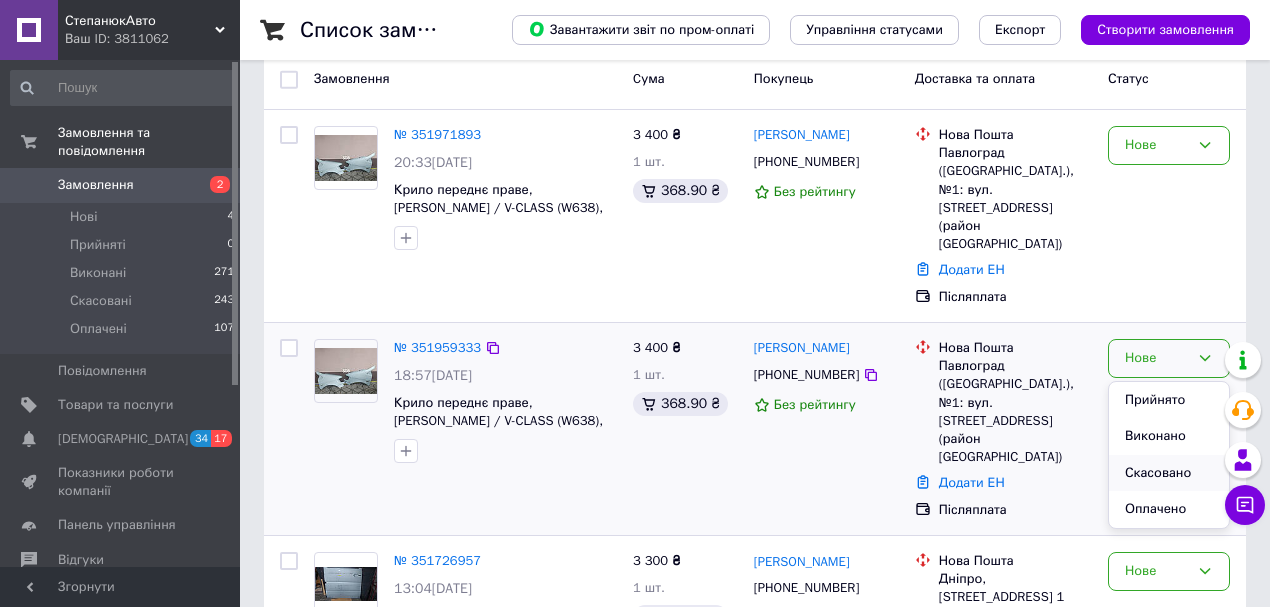 click on "Скасовано" at bounding box center (1169, 473) 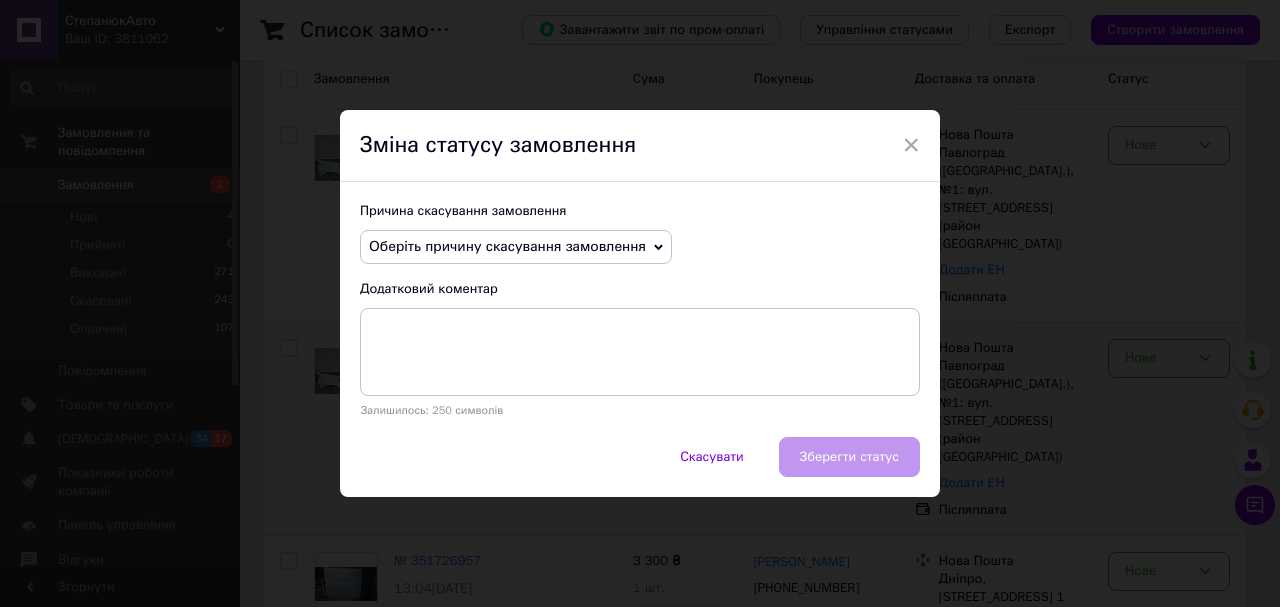 click 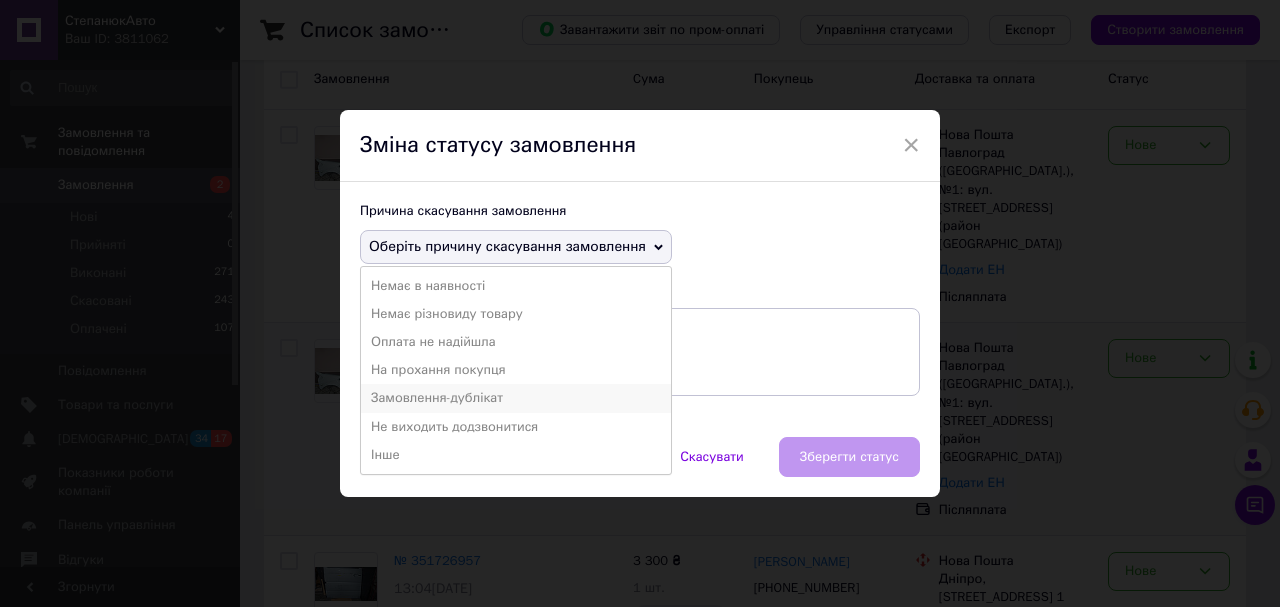 click on "Замовлення-дублікат" at bounding box center (516, 398) 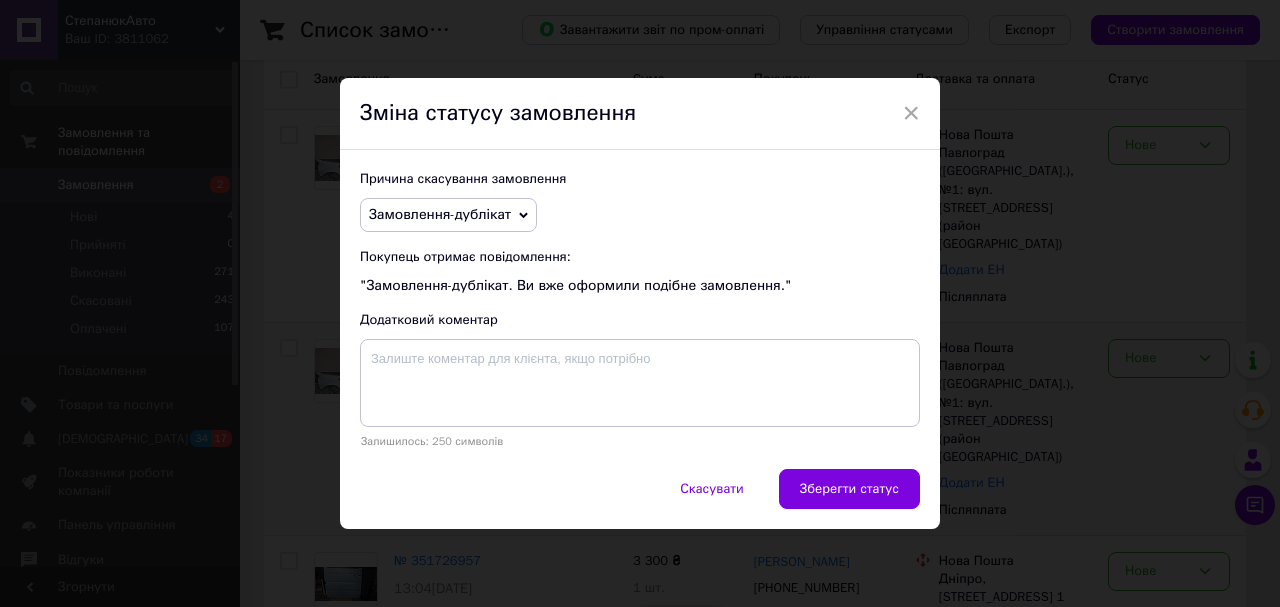 click on "Зберегти статус" at bounding box center [849, 489] 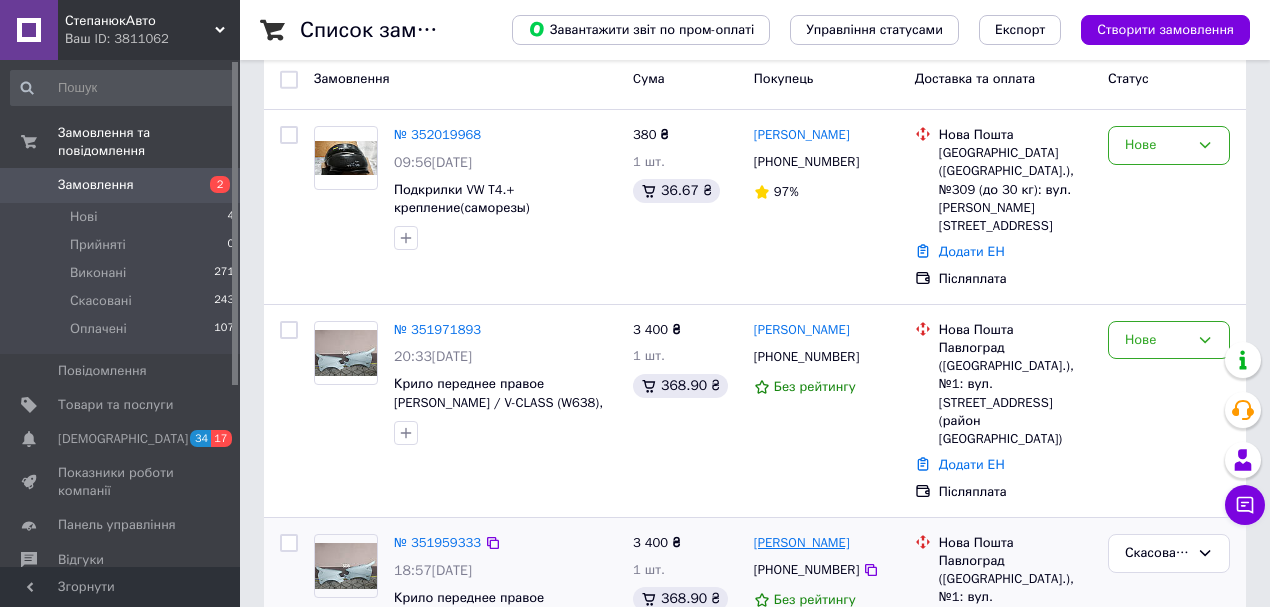 scroll, scrollTop: 200, scrollLeft: 0, axis: vertical 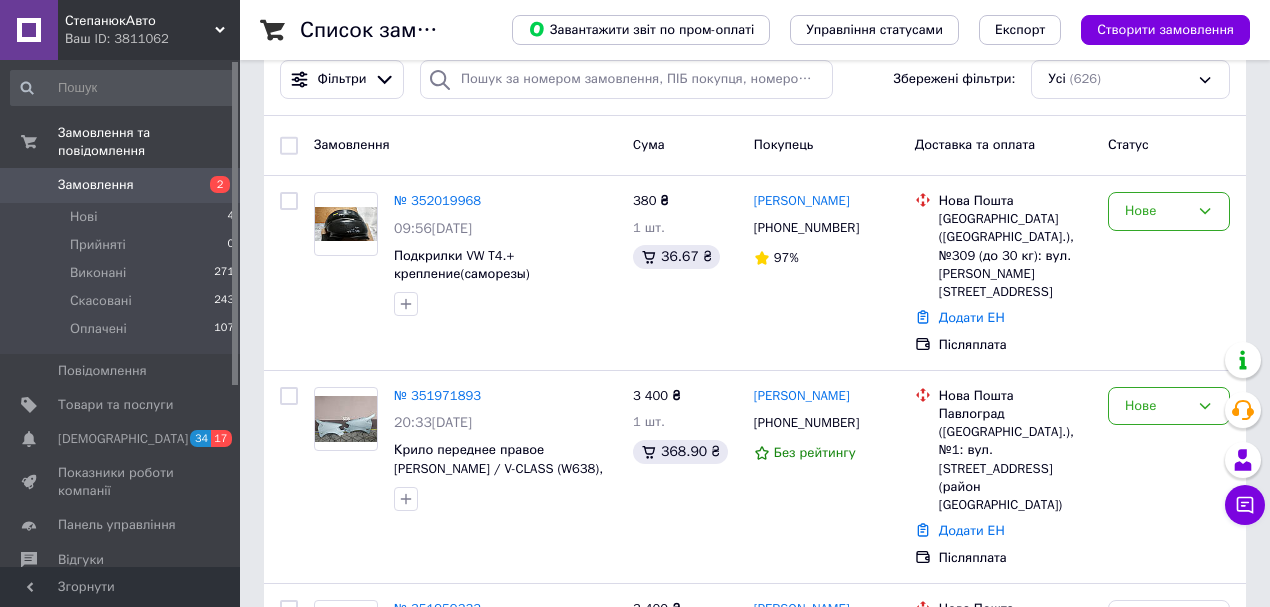 click on "№ 352019968" at bounding box center [437, 200] 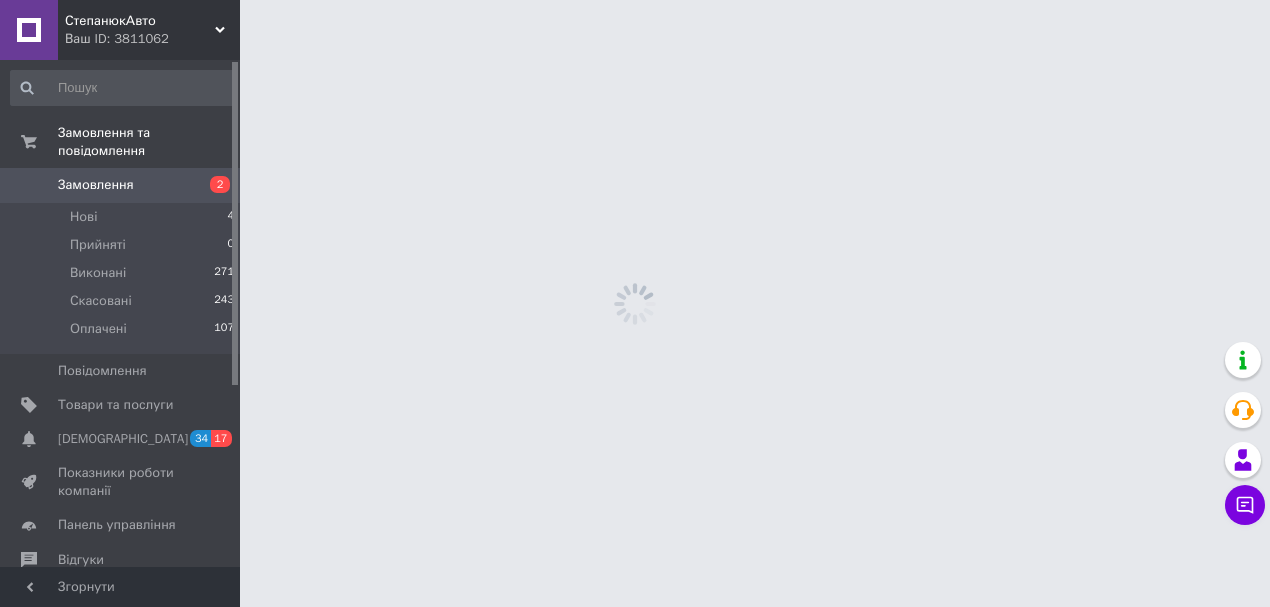 scroll, scrollTop: 0, scrollLeft: 0, axis: both 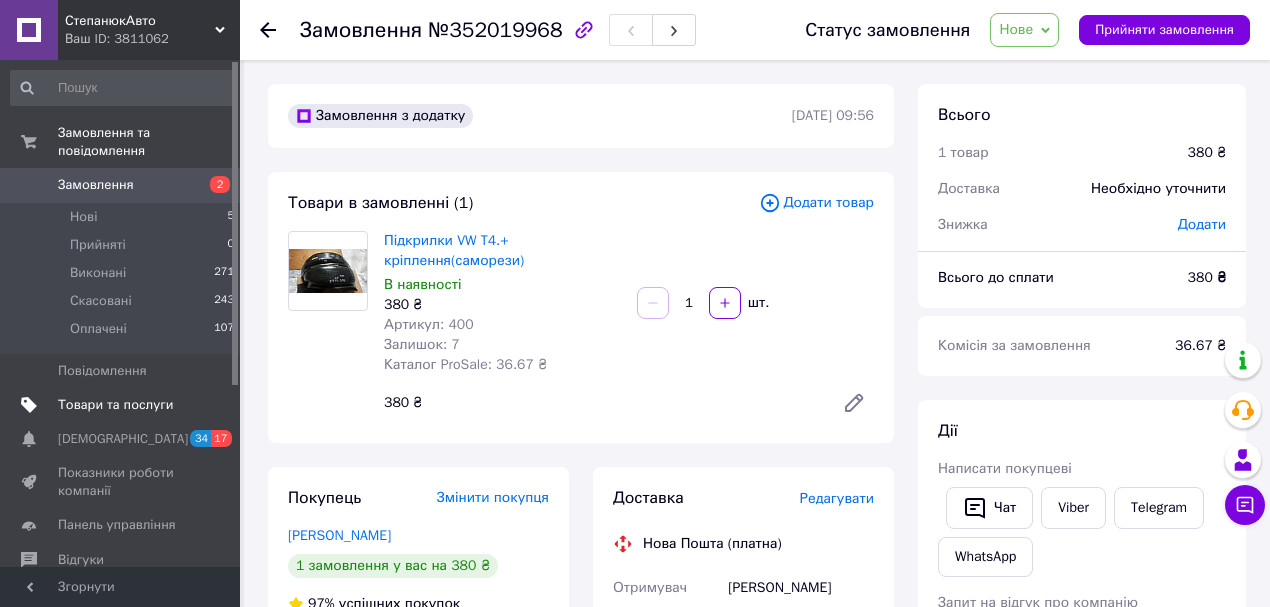 click on "Товари та послуги" at bounding box center (115, 405) 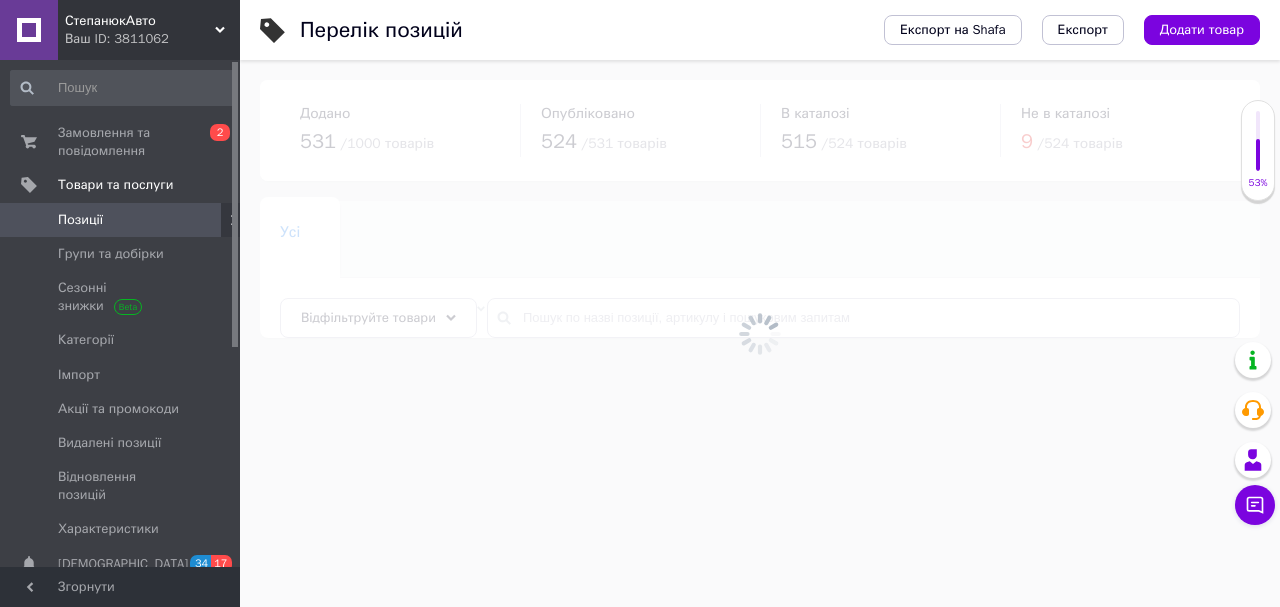 click on "Позиції" at bounding box center (80, 220) 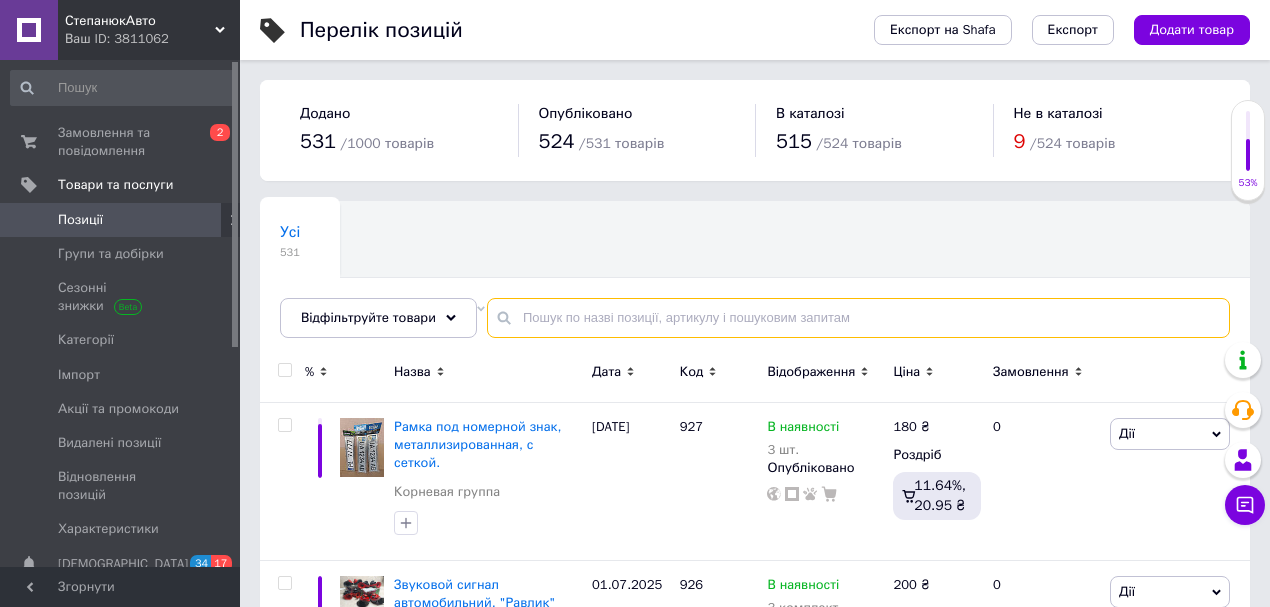 click at bounding box center (858, 318) 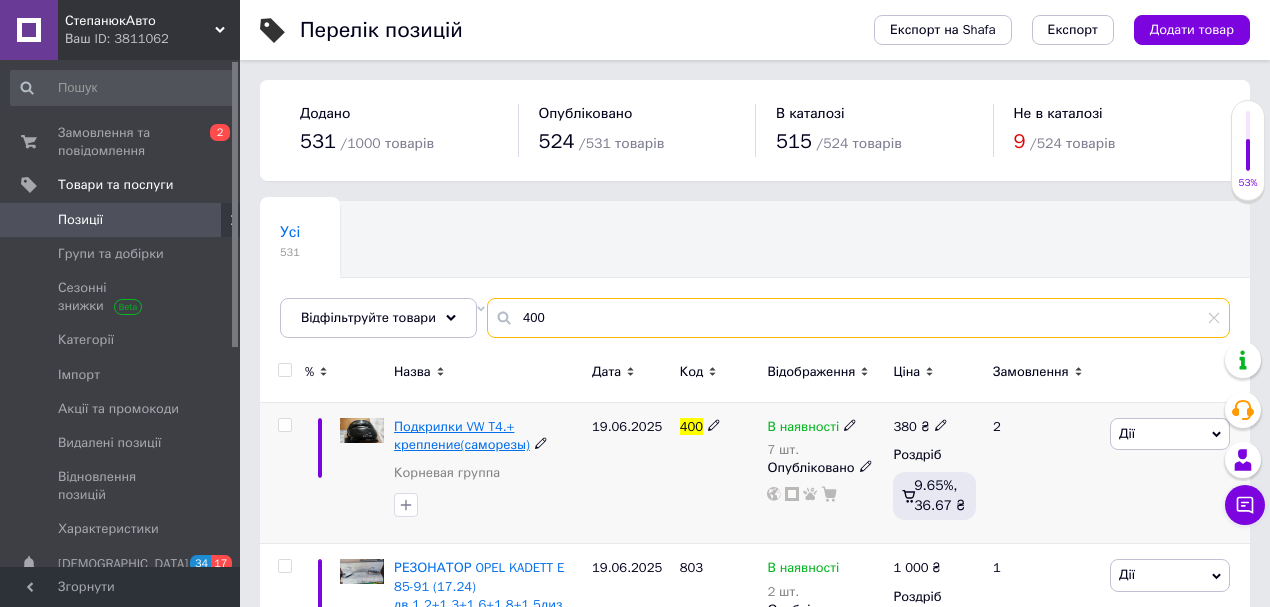 type on "400" 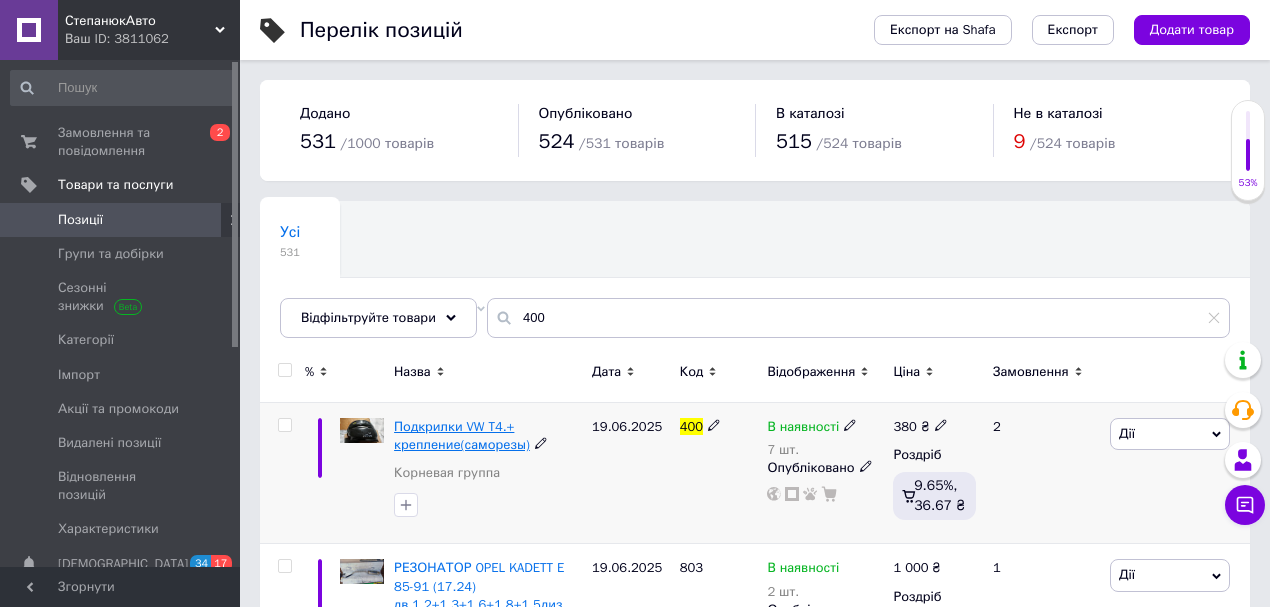 click on "Подкрилки VW T4.+ крепление(саморезы)" at bounding box center [462, 435] 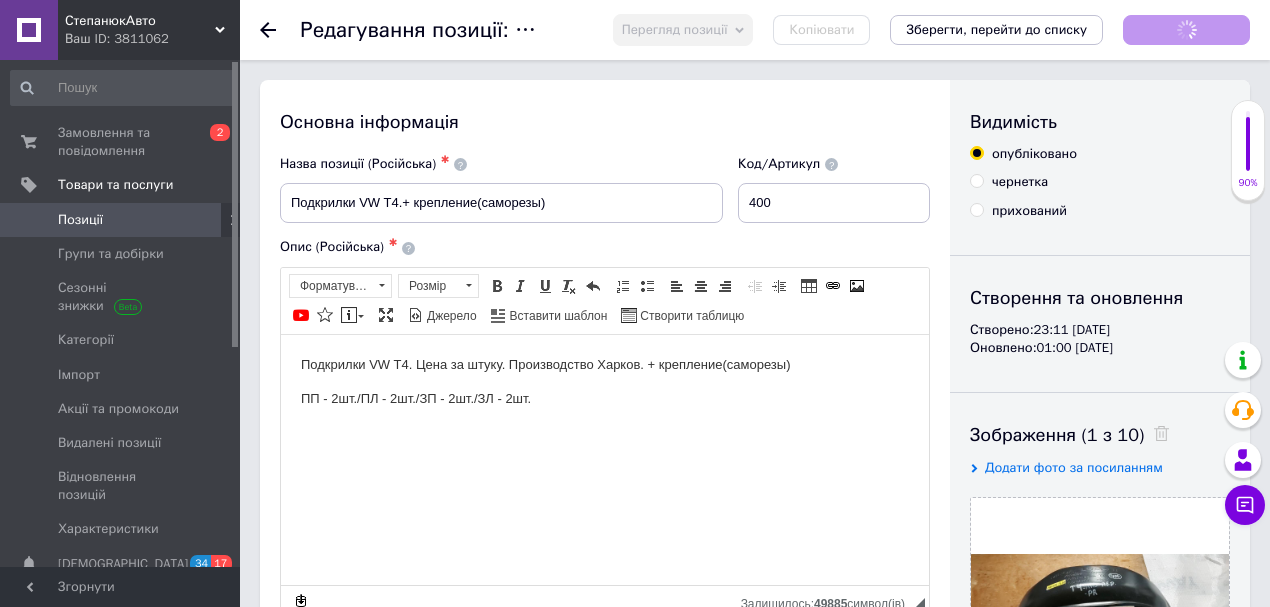 scroll, scrollTop: 0, scrollLeft: 0, axis: both 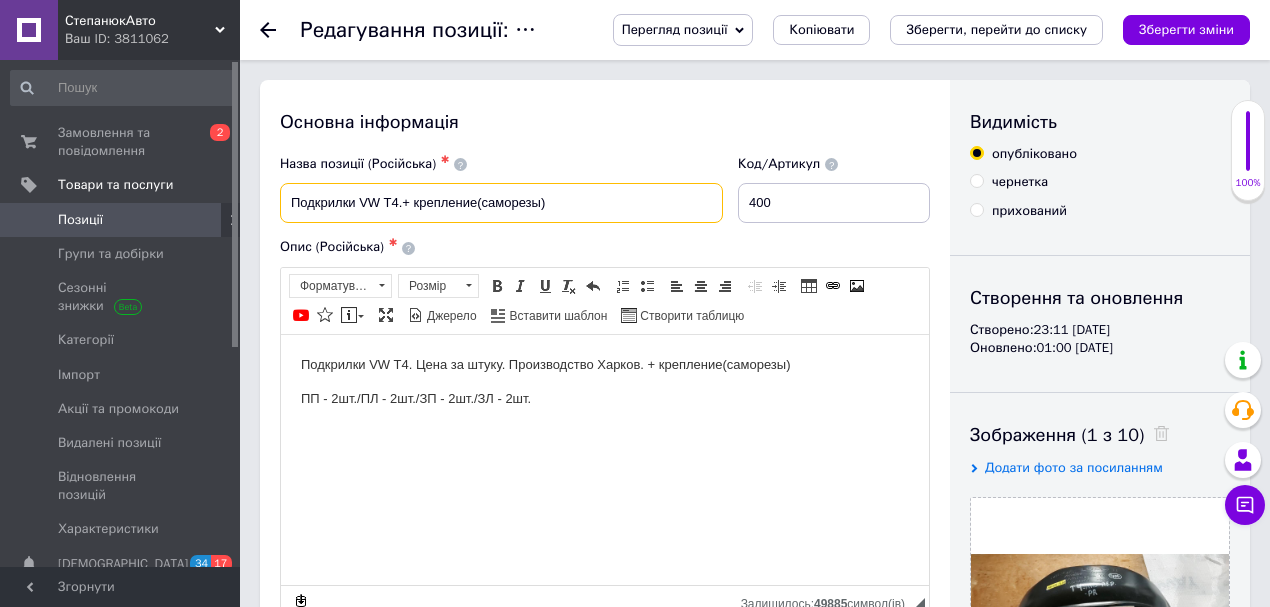 click on "Подкрилки VW T4.+ крепление(саморезы)" at bounding box center [501, 203] 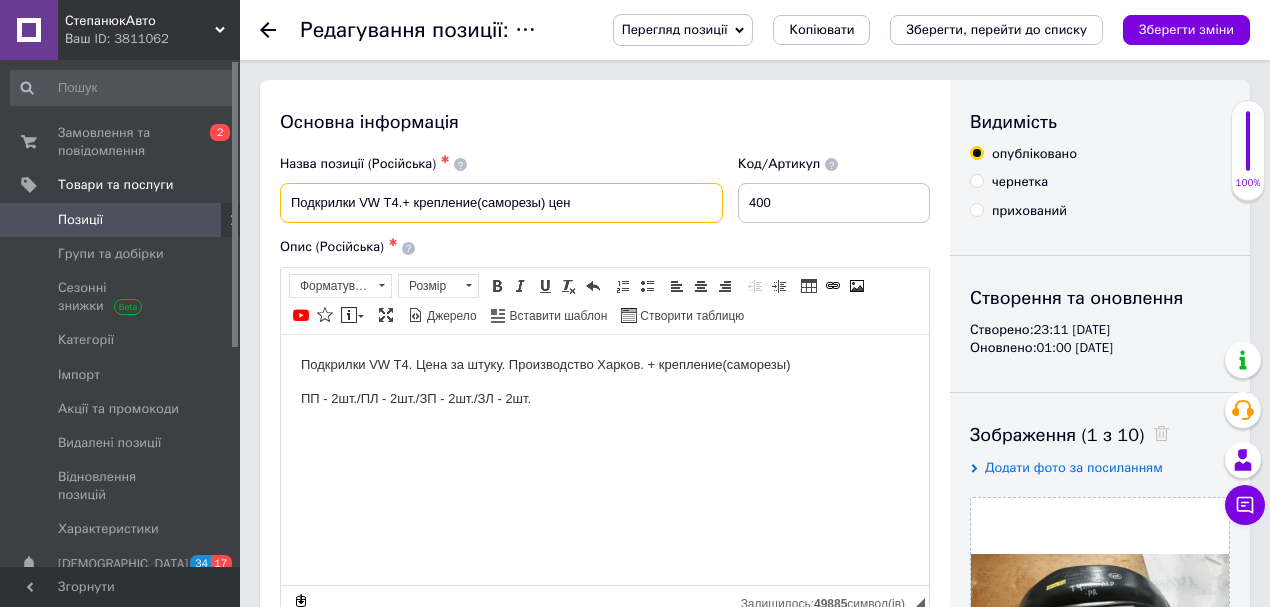 click on "Подкрилки VW T4.+ крепление(саморезы) цен" at bounding box center (501, 203) 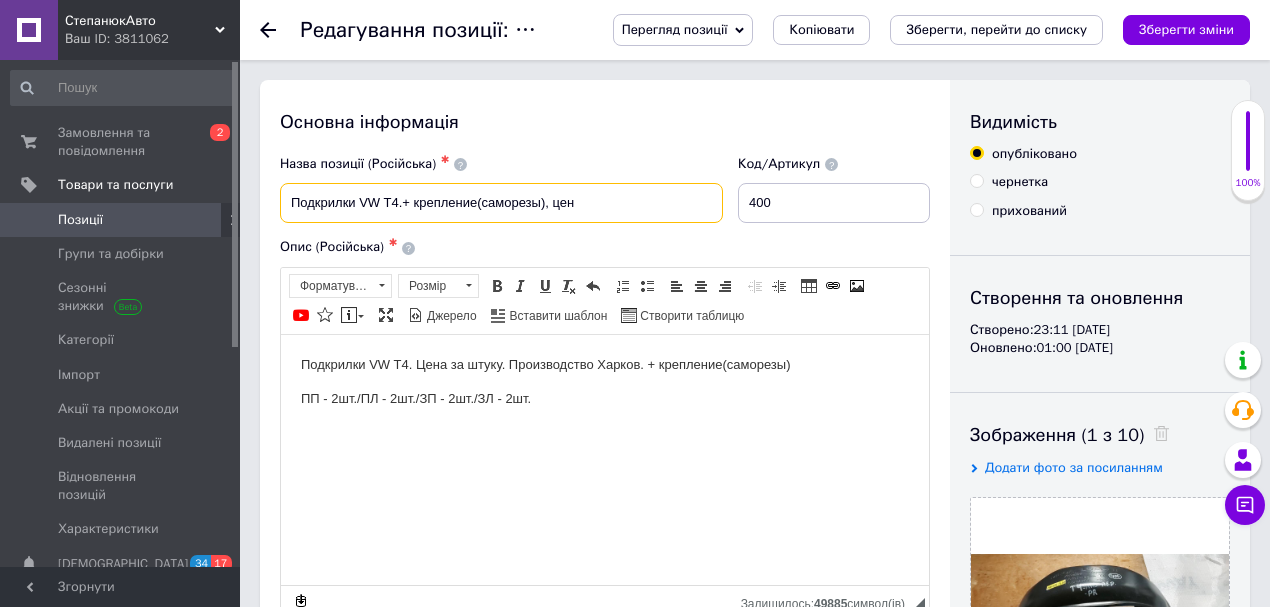 click on "Подкрилки VW T4.+ крепление(саморезы), цен" at bounding box center (501, 203) 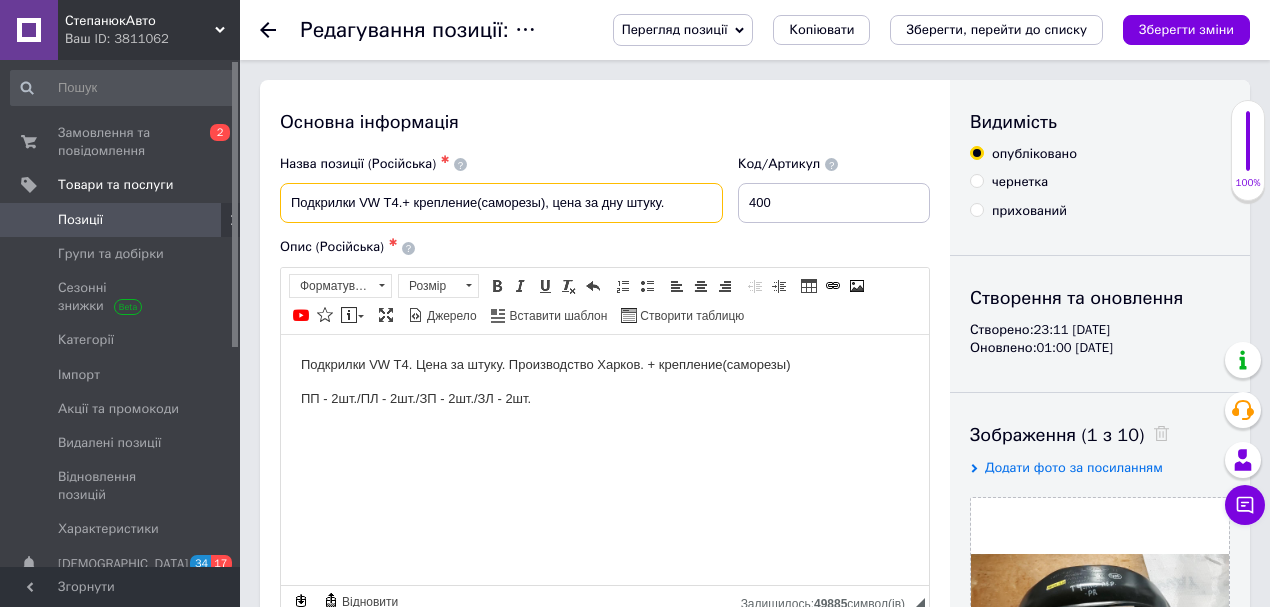 type on "Подкрилки VW T4.+ крепление(саморезы), цена за дну штуку." 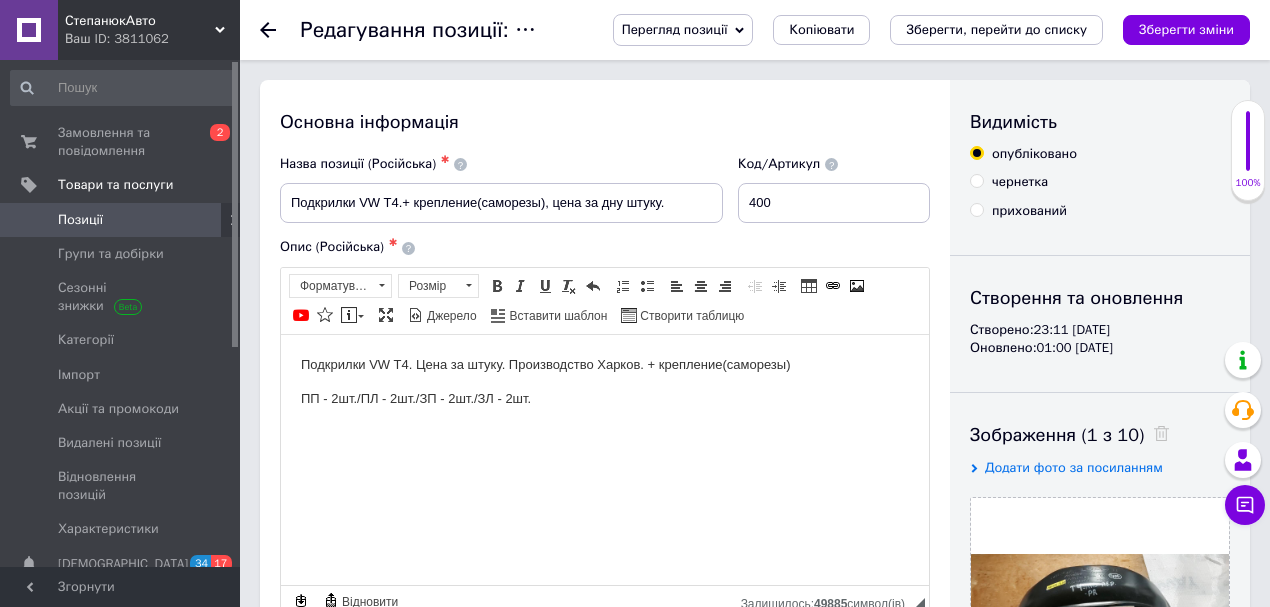 click on "ПП - 2шт./ПЛ - 2шт./ЗП - 2шт./ЗЛ - 2шт." at bounding box center [605, 398] 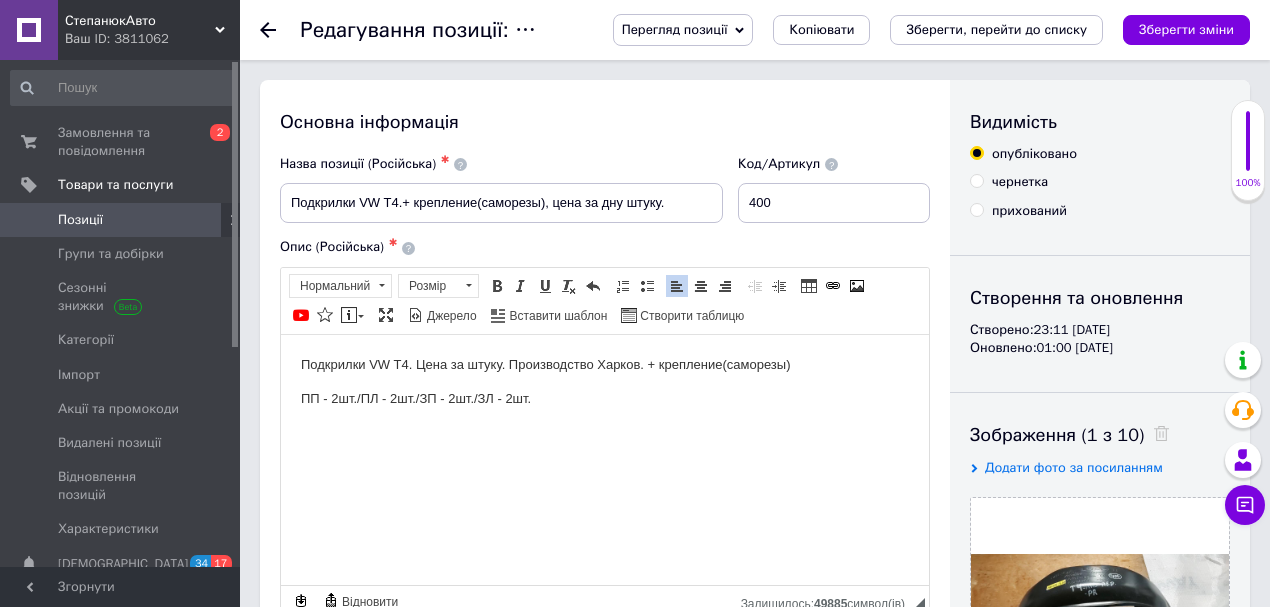type 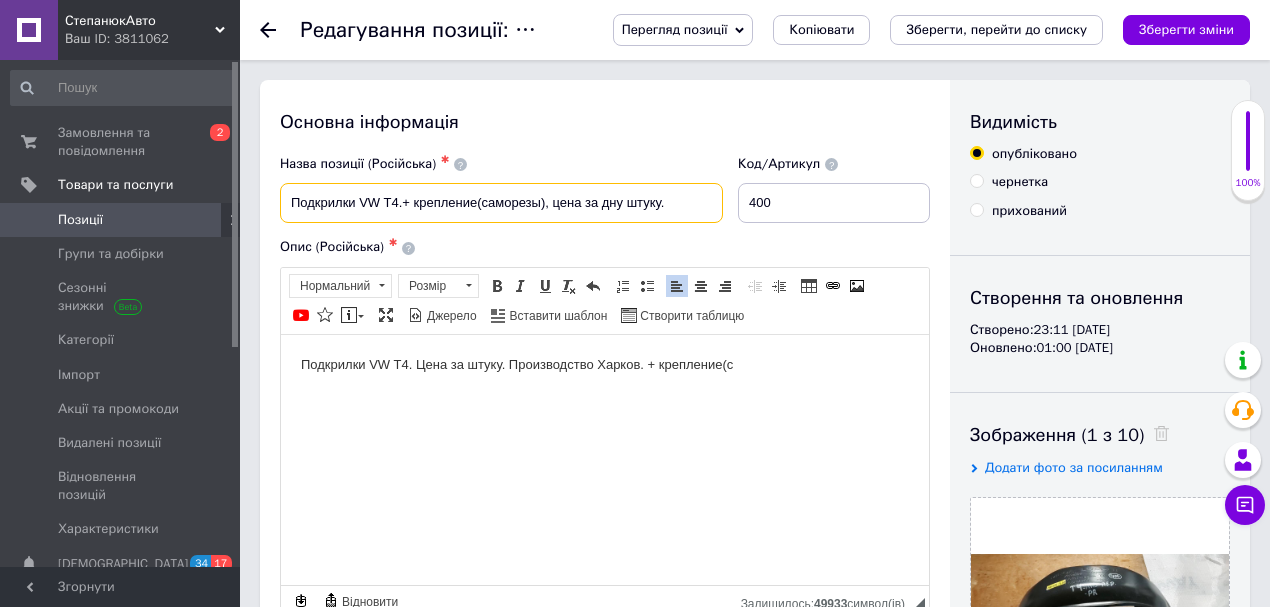 drag, startPoint x: 290, startPoint y: 197, endPoint x: 677, endPoint y: 208, distance: 387.1563 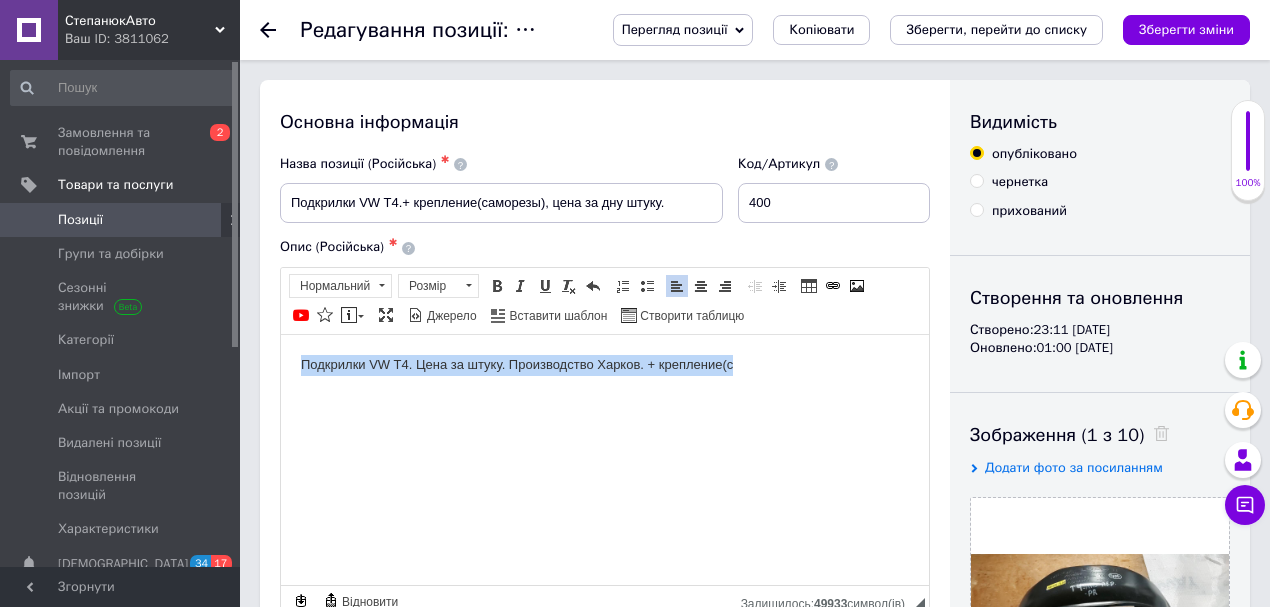 drag, startPoint x: 295, startPoint y: 366, endPoint x: 771, endPoint y: 392, distance: 476.70956 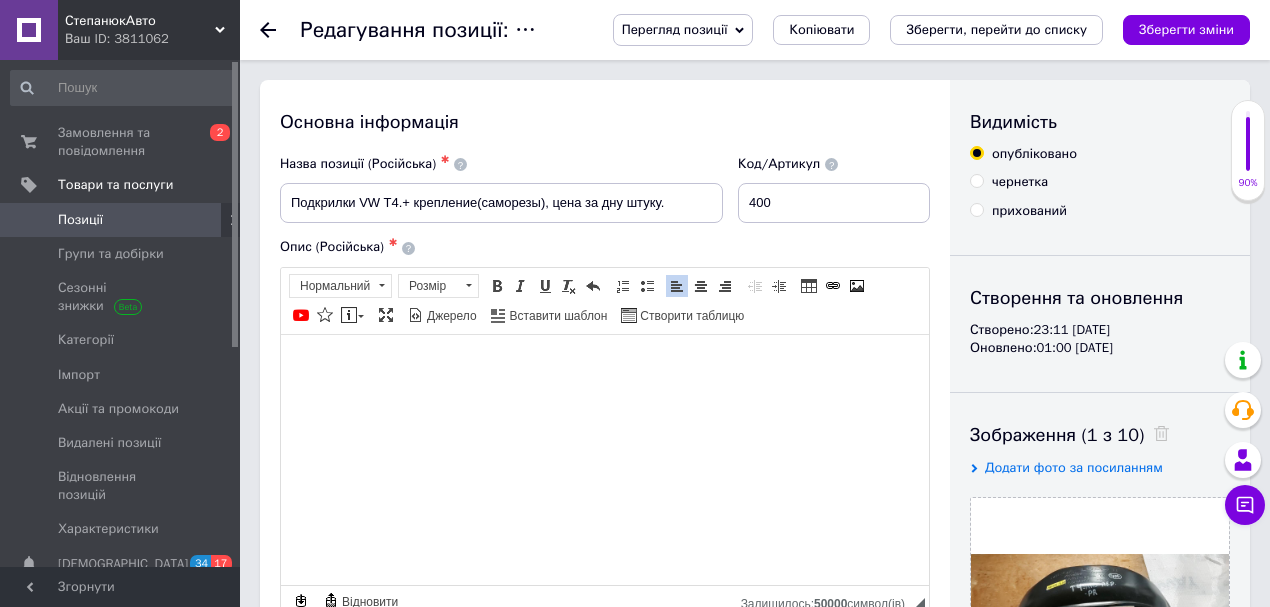 drag, startPoint x: 317, startPoint y: 350, endPoint x: 307, endPoint y: 359, distance: 13.453624 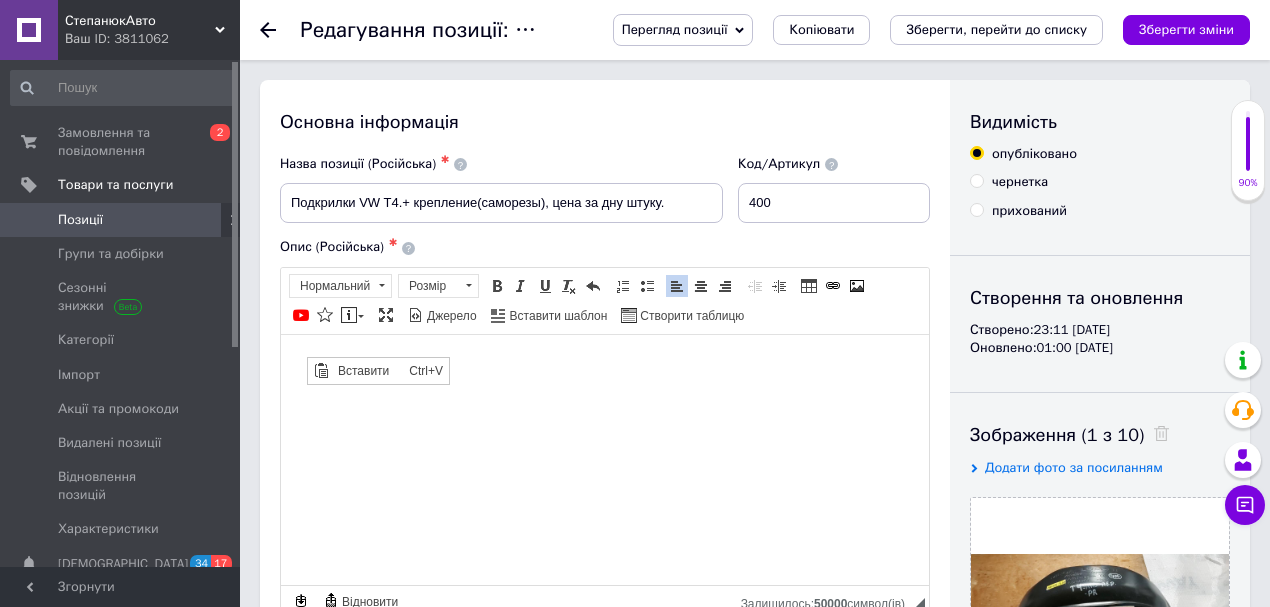 scroll, scrollTop: 0, scrollLeft: 0, axis: both 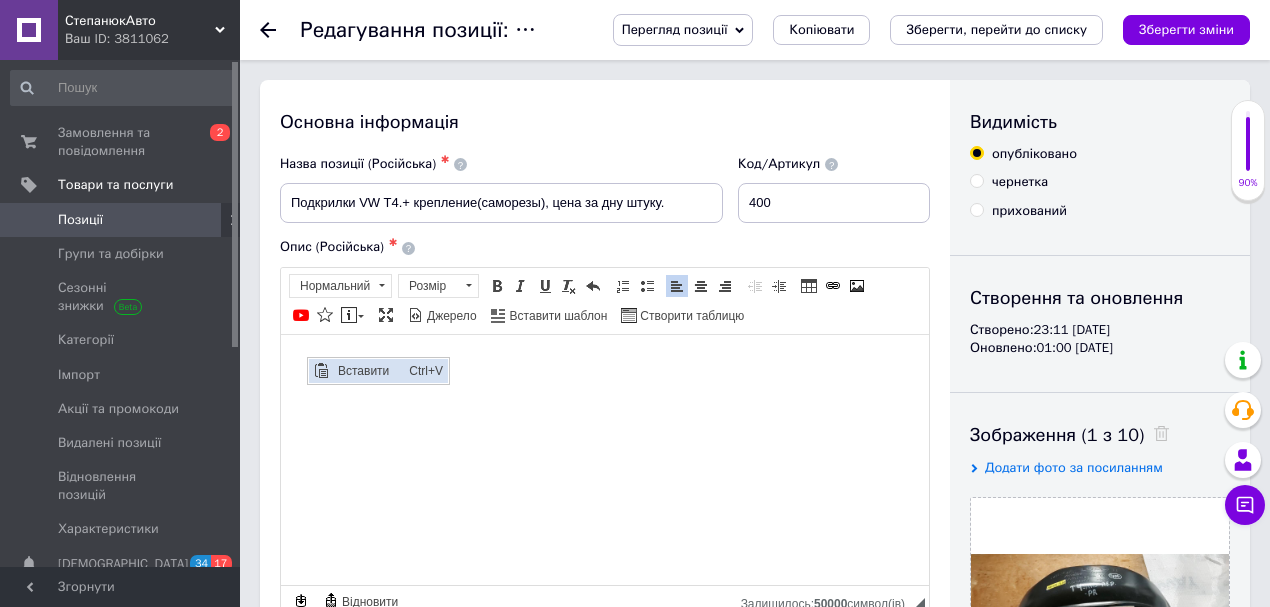 click on "Вставити" at bounding box center (367, 370) 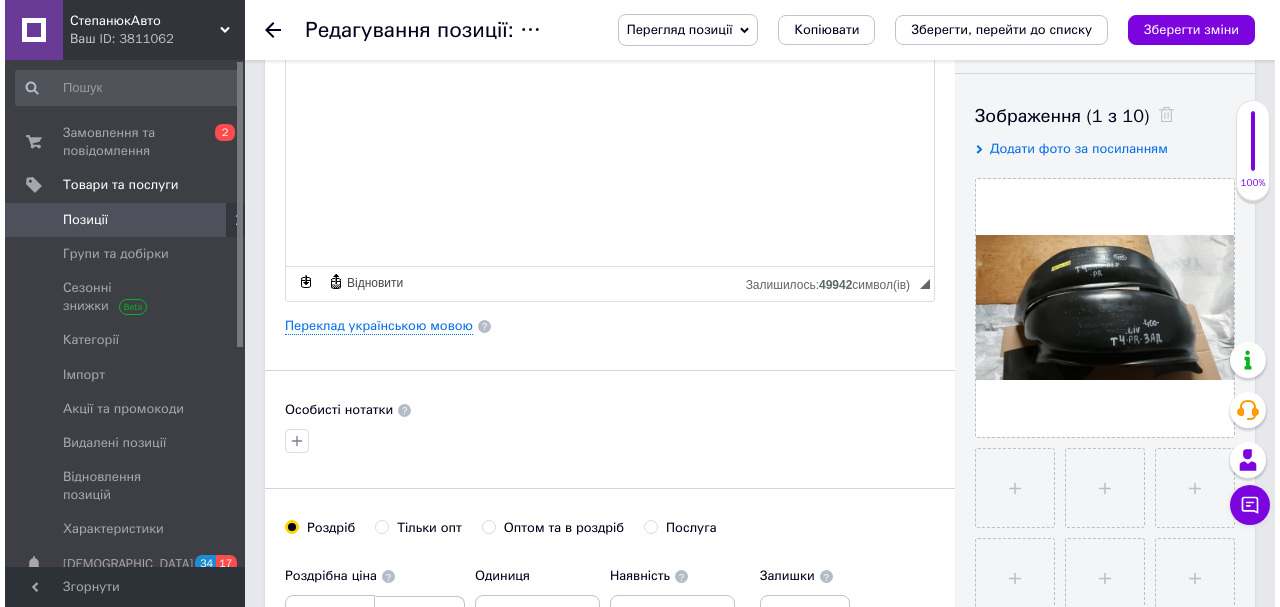 scroll, scrollTop: 333, scrollLeft: 0, axis: vertical 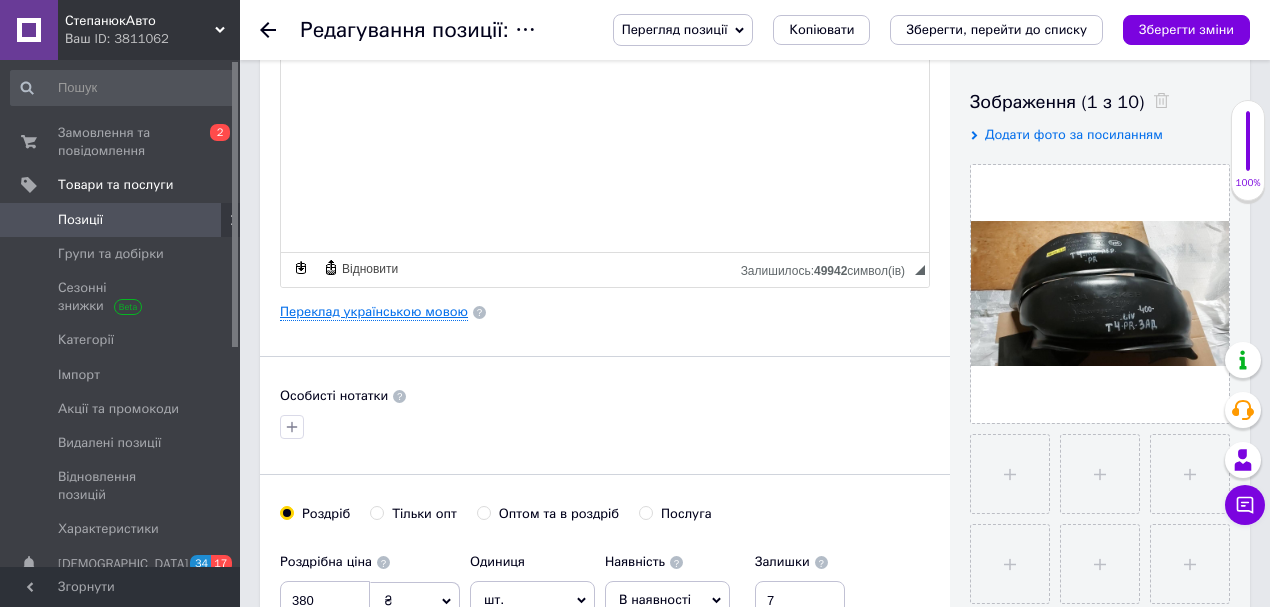 click on "Переклад українською мовою" at bounding box center [374, 312] 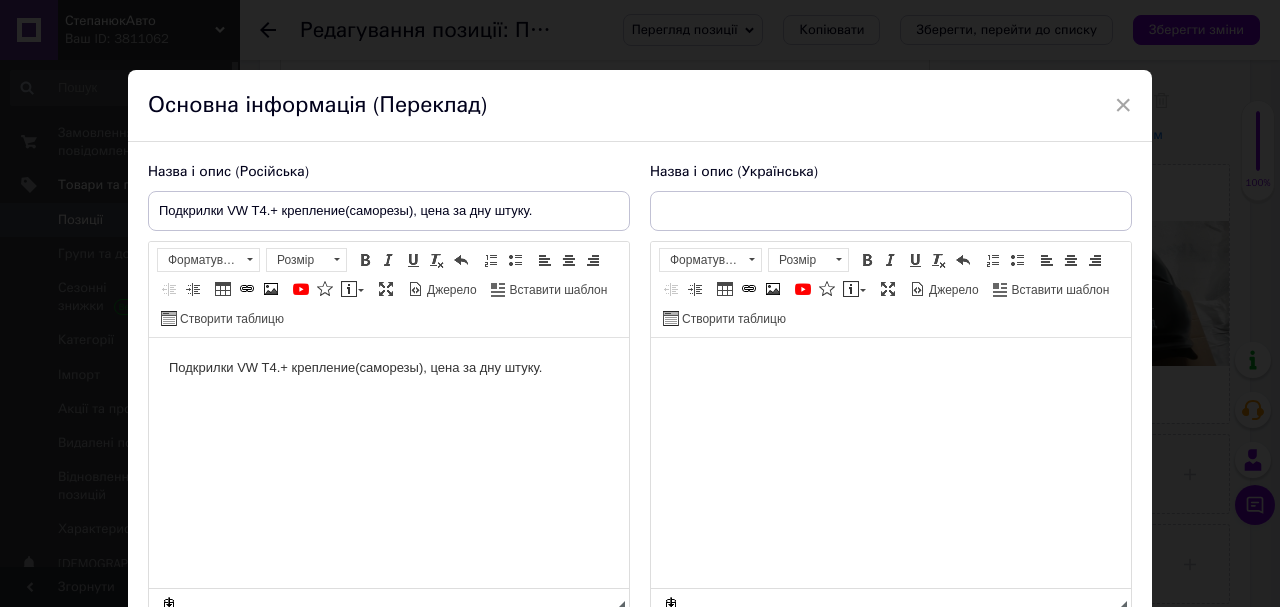 scroll, scrollTop: 0, scrollLeft: 0, axis: both 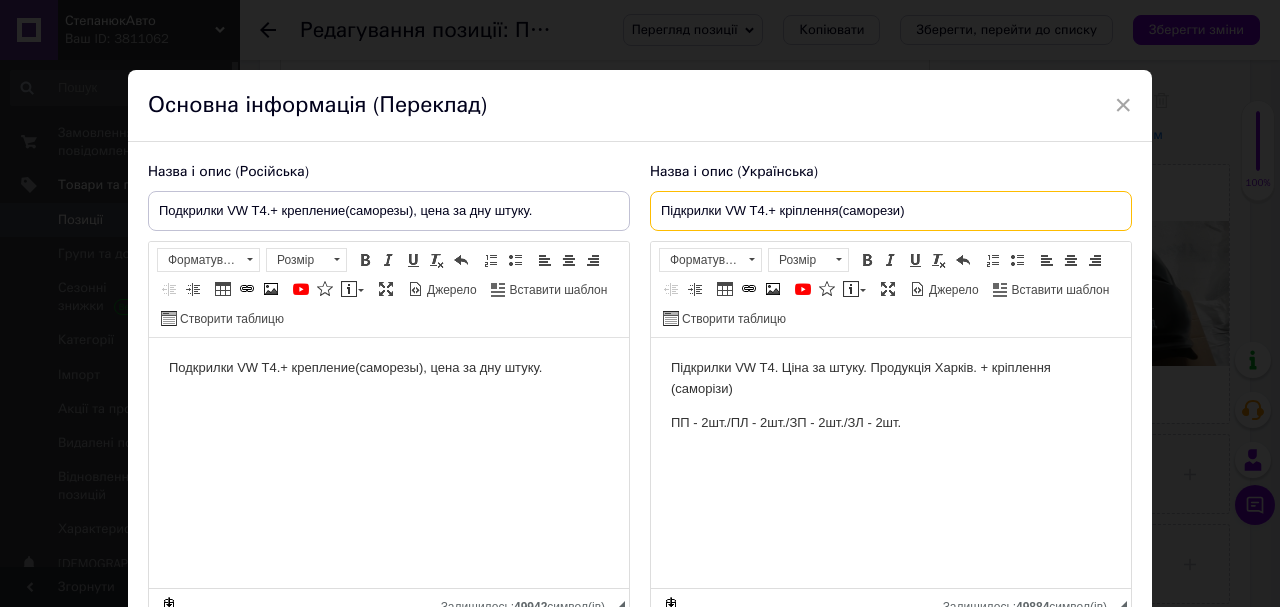 click on "Підкрилки VW T4.+ кріплення(саморези)" at bounding box center (891, 211) 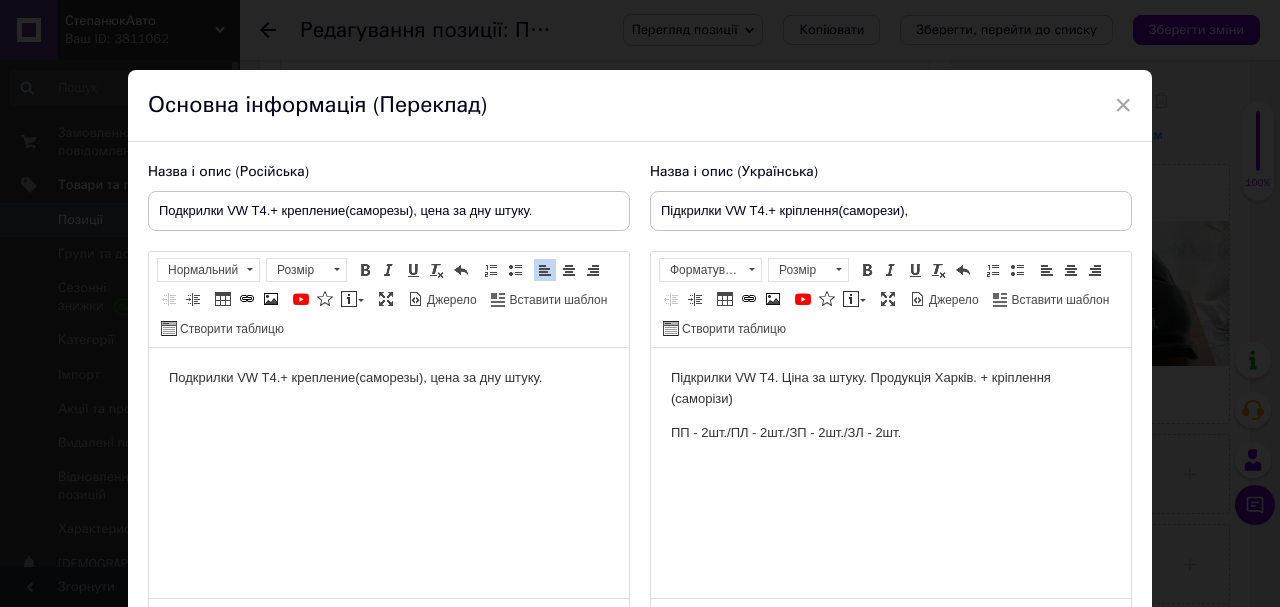 drag, startPoint x: 432, startPoint y: 374, endPoint x: 549, endPoint y: 385, distance: 117.51595 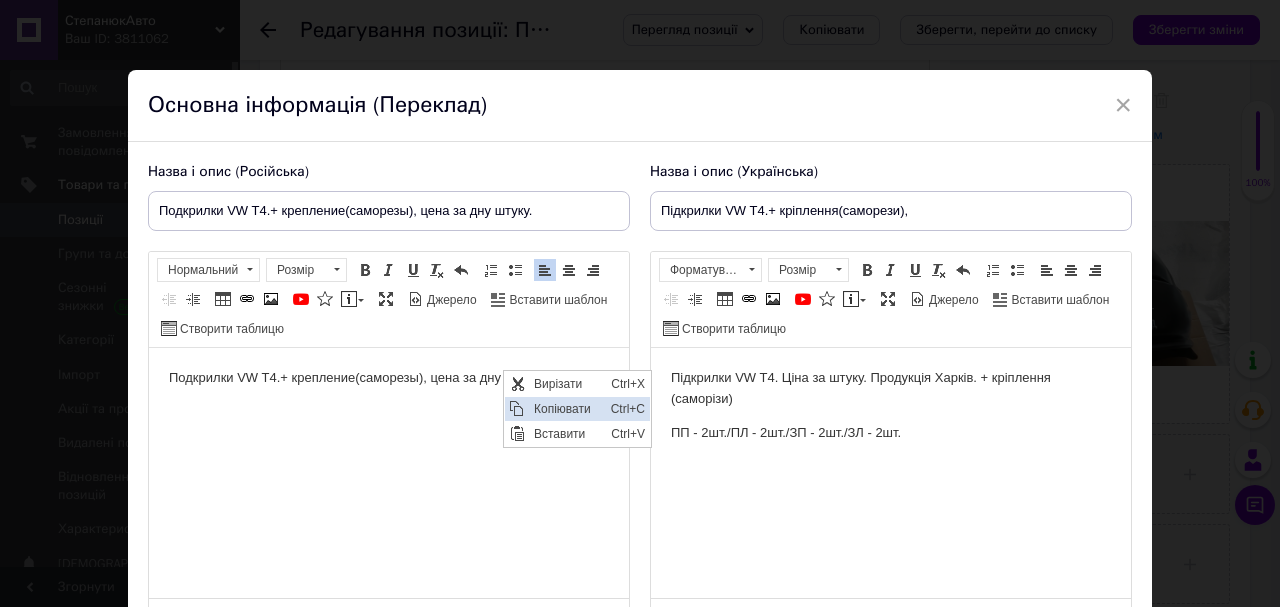 click on "Копіювати" at bounding box center [567, 409] 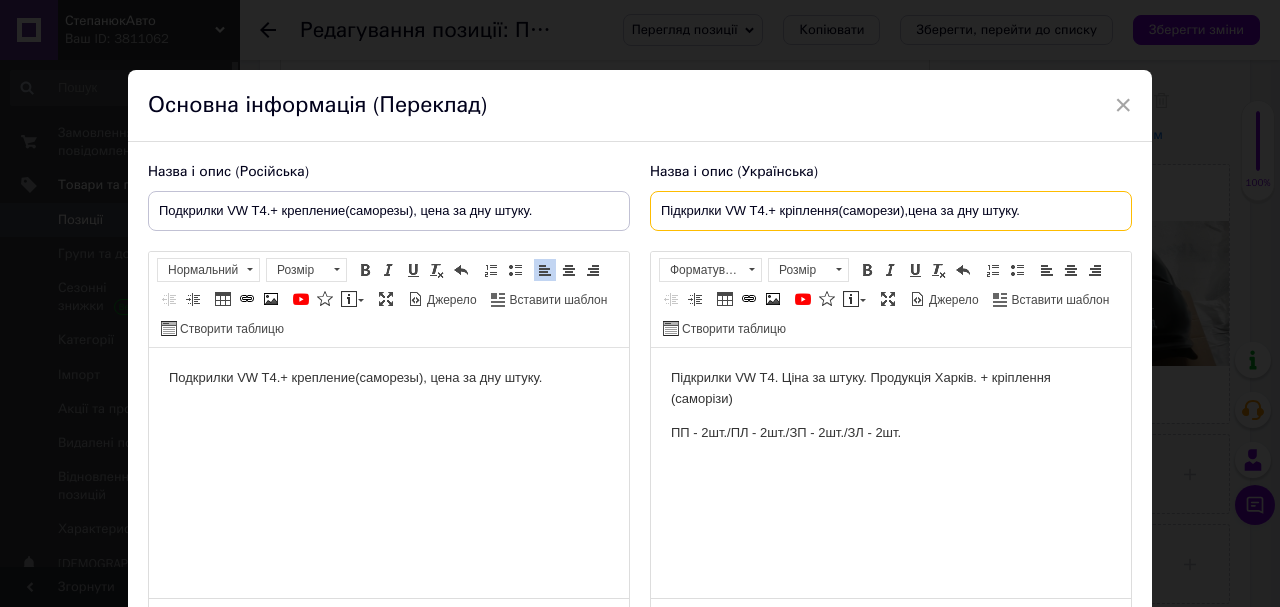 click on "Підкрилки VW T4.+ кріплення(саморези),цена за дну штуку." at bounding box center [891, 211] 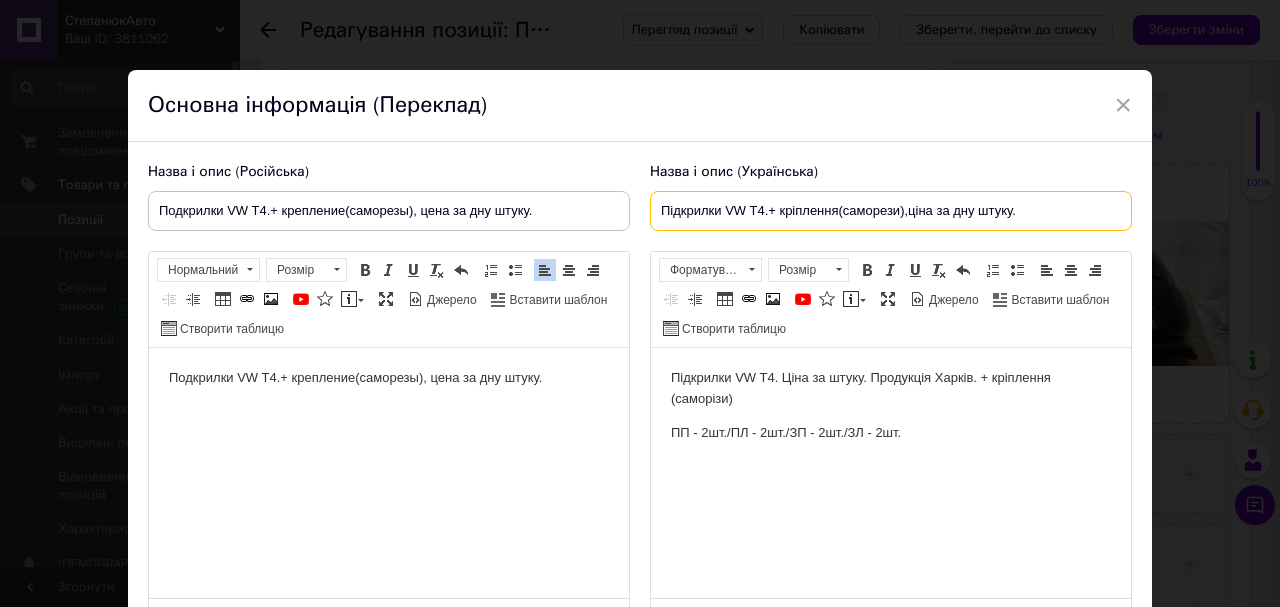 type on "Підкрилки VW T4.+ кріплення(саморези),ціна за дну штуку." 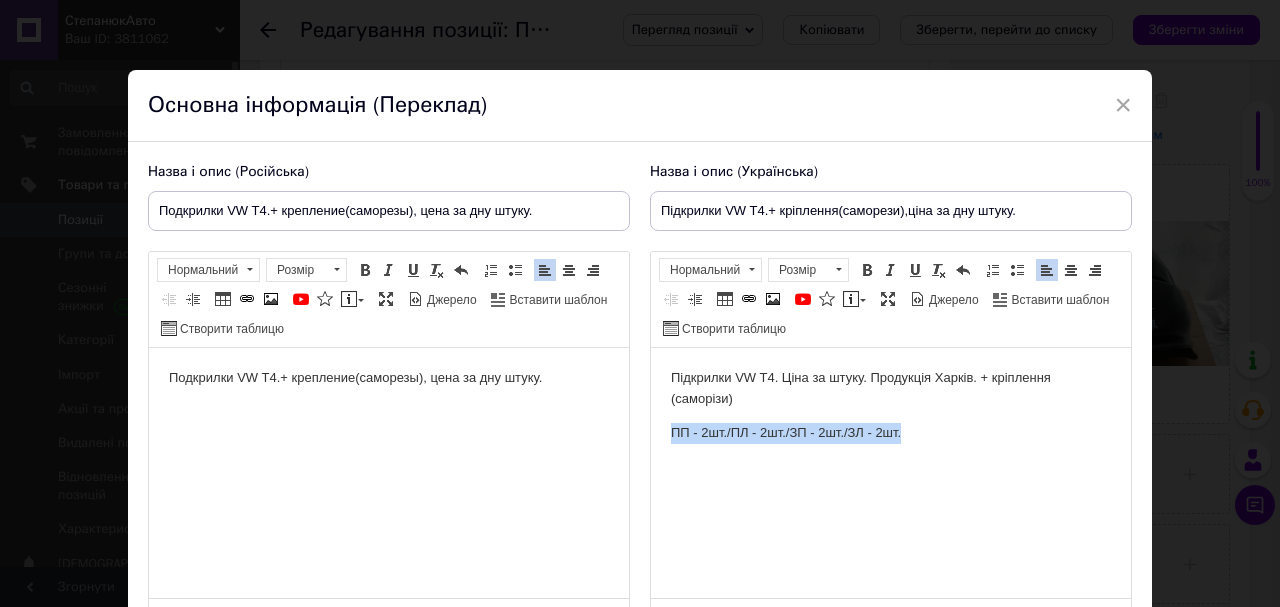 drag, startPoint x: 672, startPoint y: 430, endPoint x: 924, endPoint y: 430, distance: 252 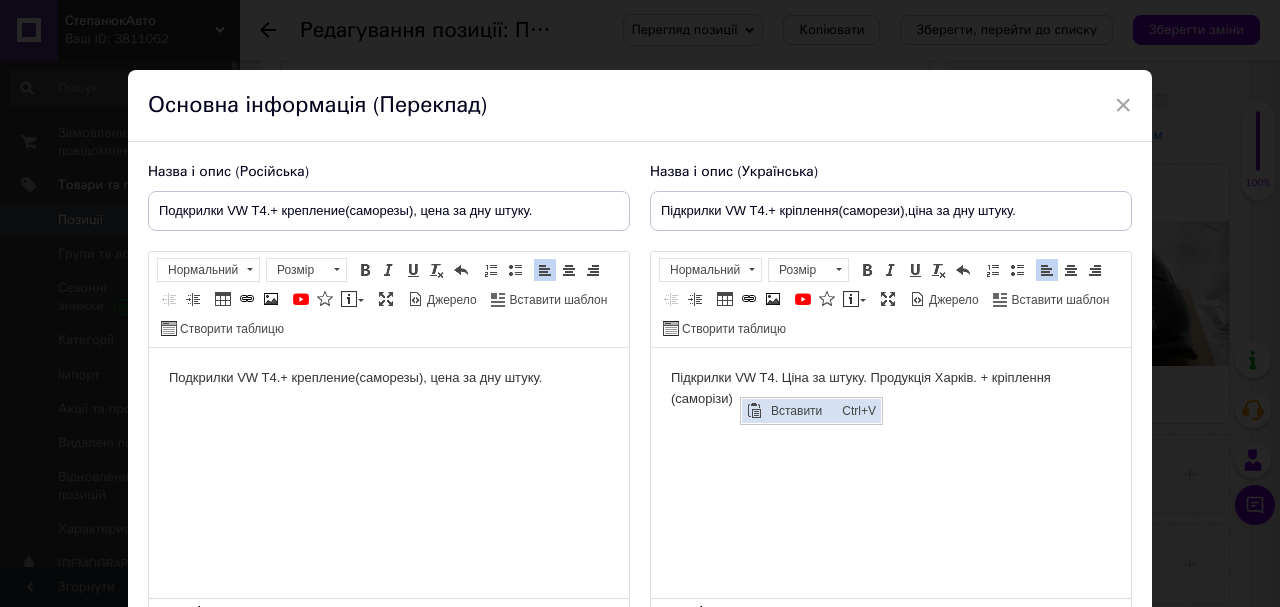 click on "Вставити" at bounding box center (800, 411) 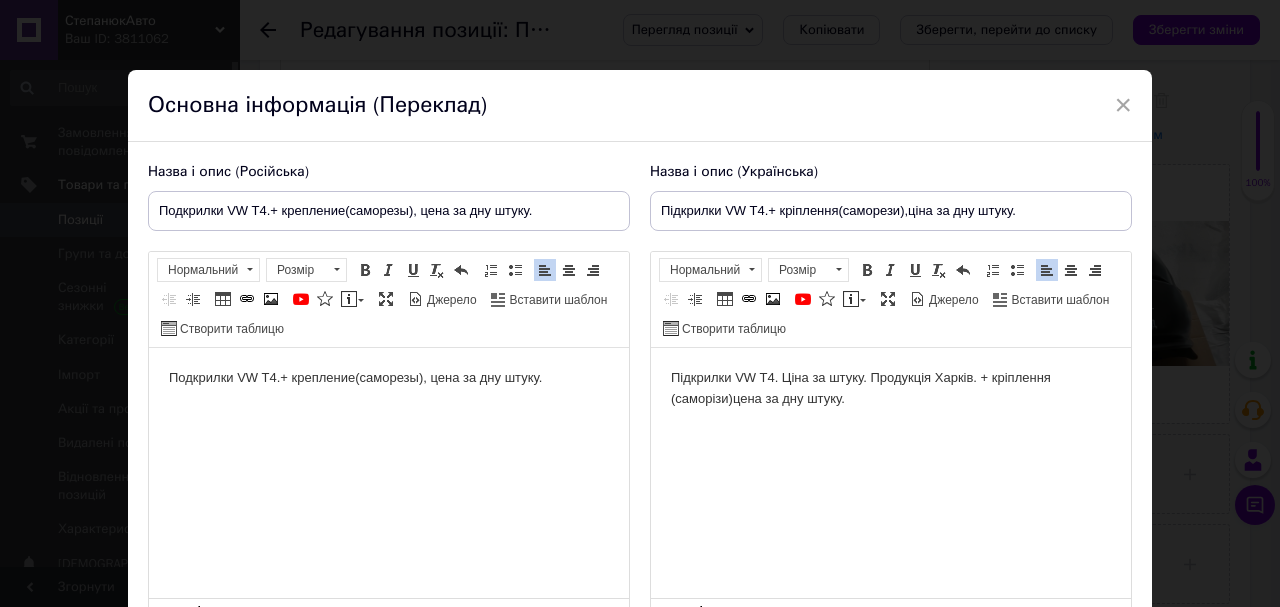 click on "Підкрилки VW T4. Ціна за штуку. Продукція Харків. + кріплення (саморізи)цена за дну штуку." at bounding box center [891, 389] 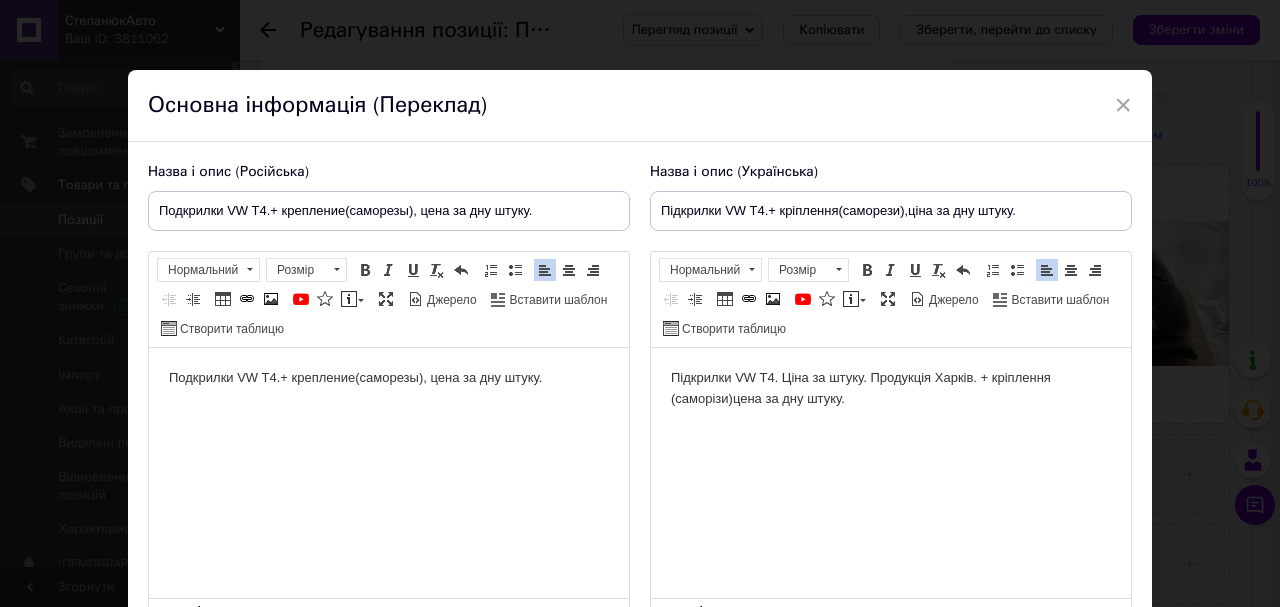 click on "Підкрилки VW T4. Ціна за штуку. Продукція Харків. + кріплення (саморізи)цена за дну штуку." at bounding box center [891, 389] 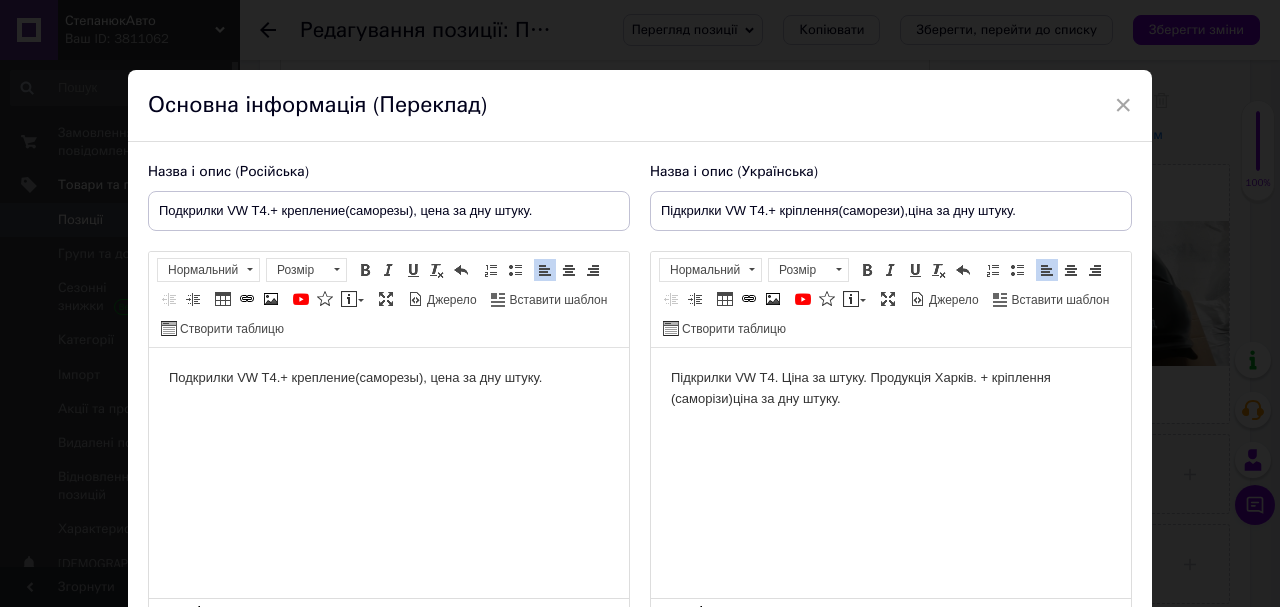click on "Підкрилки VW T4. Ціна за штуку. Продукція Харків. + кріплення (саморізи)ціна за дну штуку." at bounding box center (891, 389) 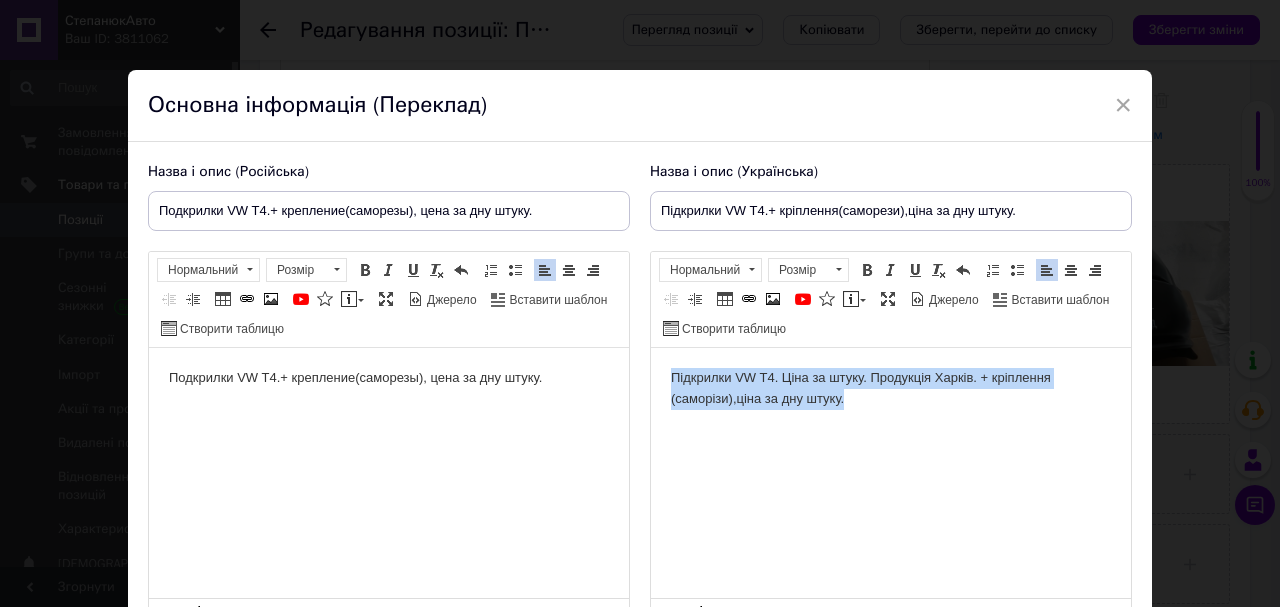 drag, startPoint x: 686, startPoint y: 378, endPoint x: 1018, endPoint y: 401, distance: 332.79575 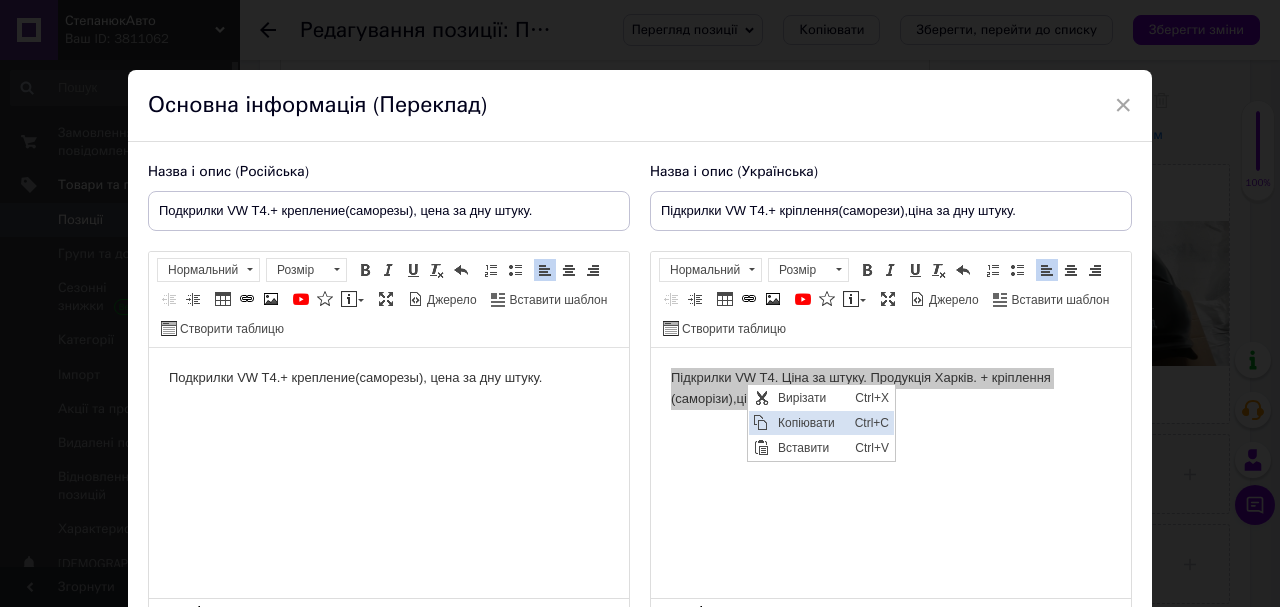 drag, startPoint x: 815, startPoint y: 422, endPoint x: 865, endPoint y: 532, distance: 120.83046 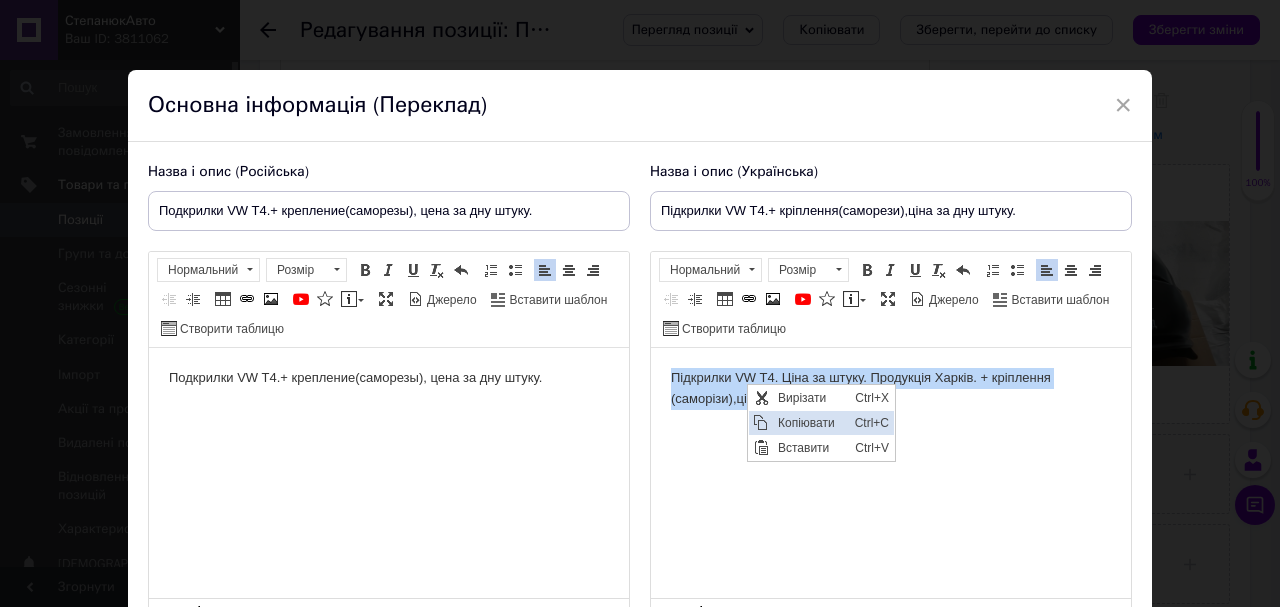 copy on "Підкрилки VW T4. Ціна за штуку. Продукція Харків. + кріплення (саморізи),ціна за дну штуку." 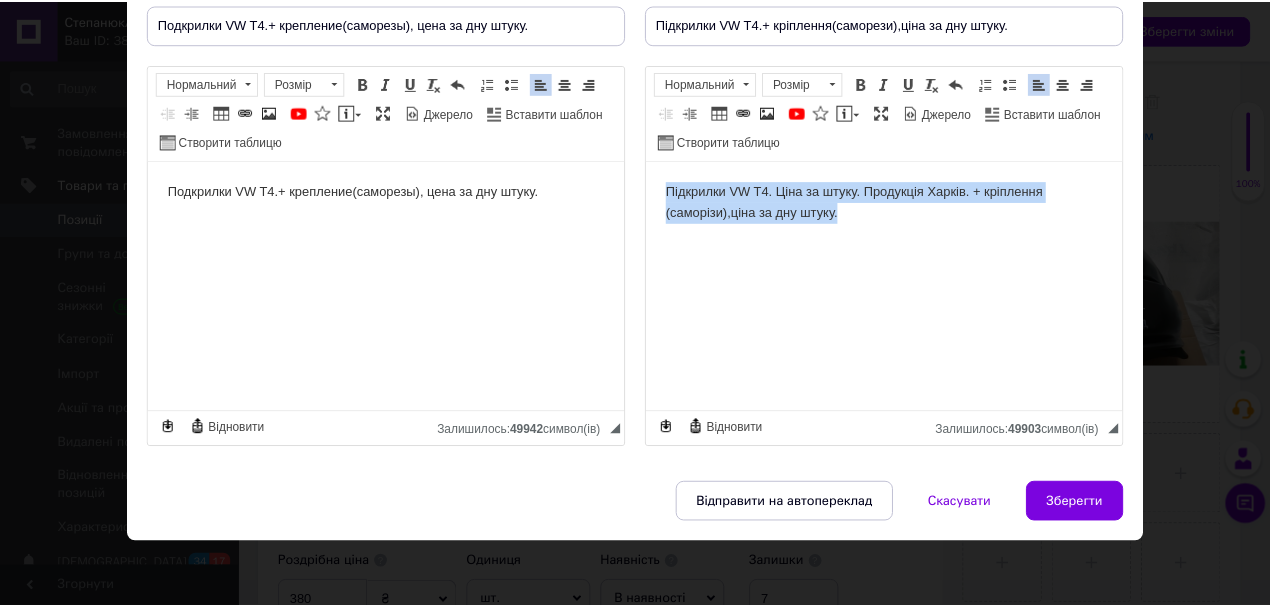 scroll, scrollTop: 187, scrollLeft: 0, axis: vertical 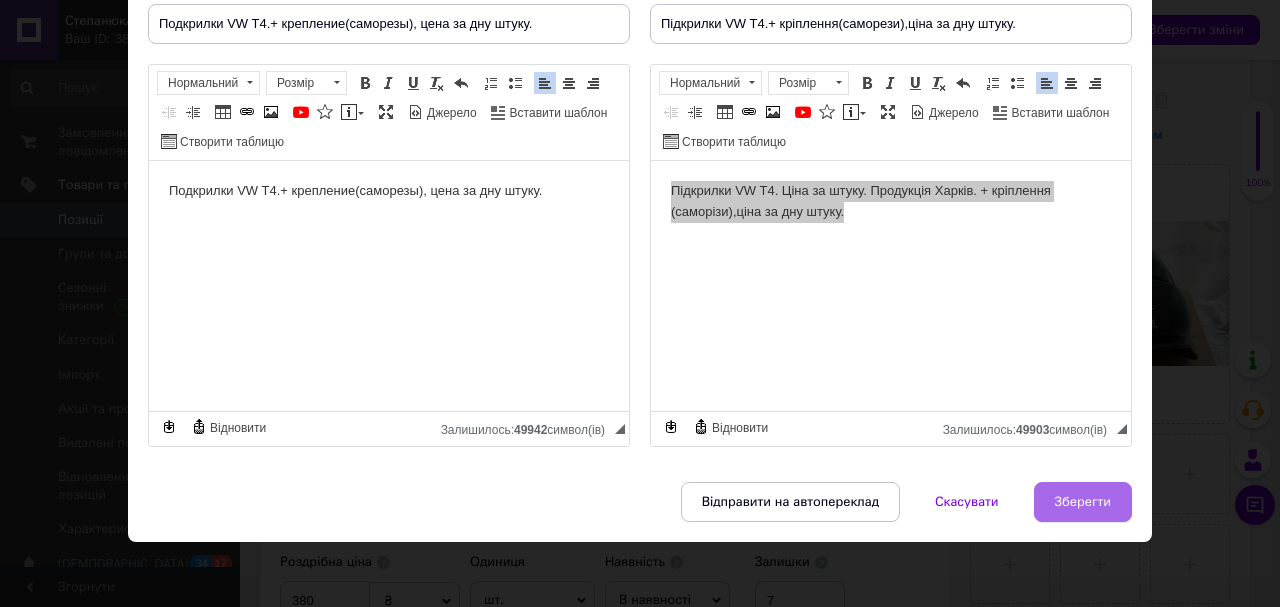 click on "Зберегти" at bounding box center [1083, 502] 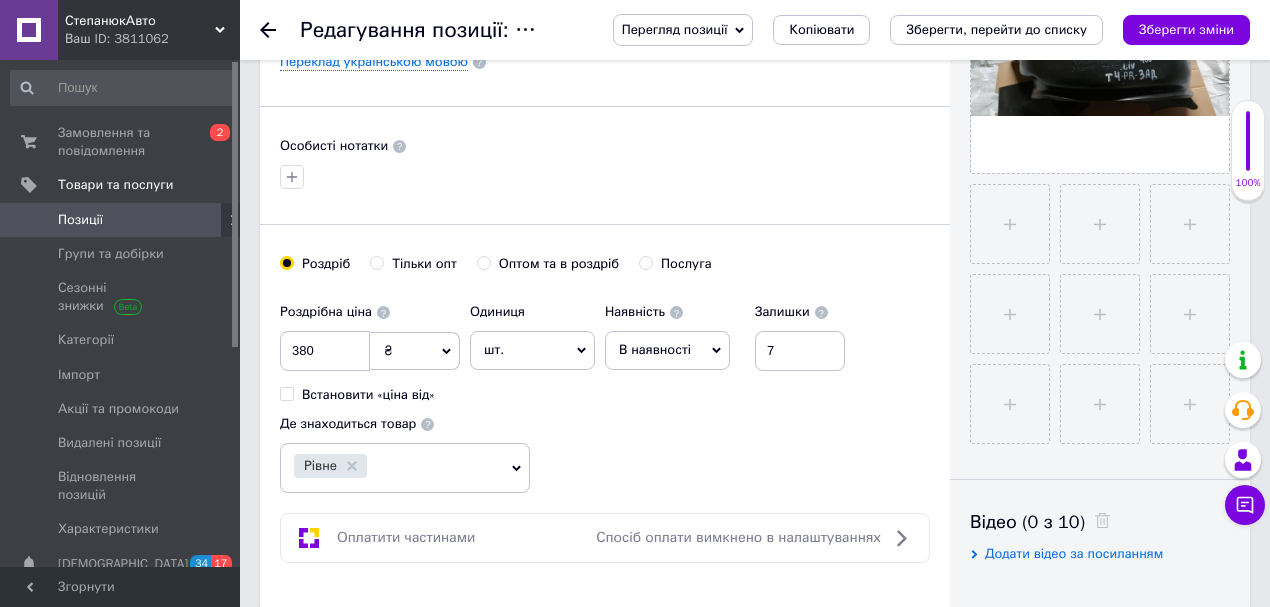 scroll, scrollTop: 533, scrollLeft: 0, axis: vertical 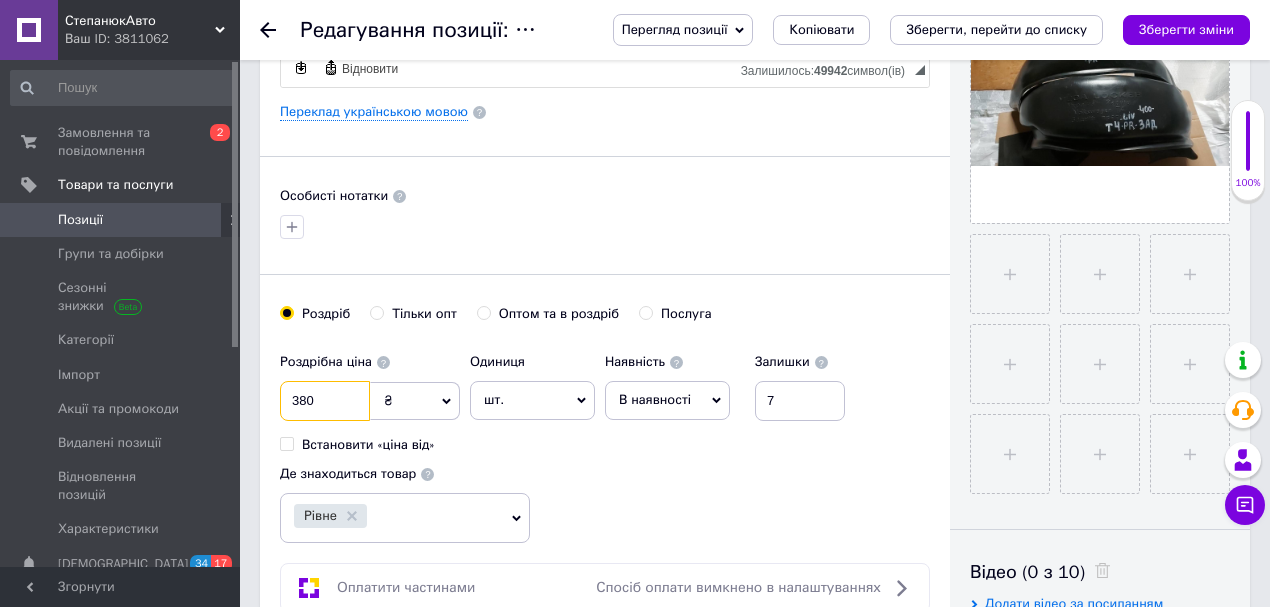 click on "380" at bounding box center (325, 401) 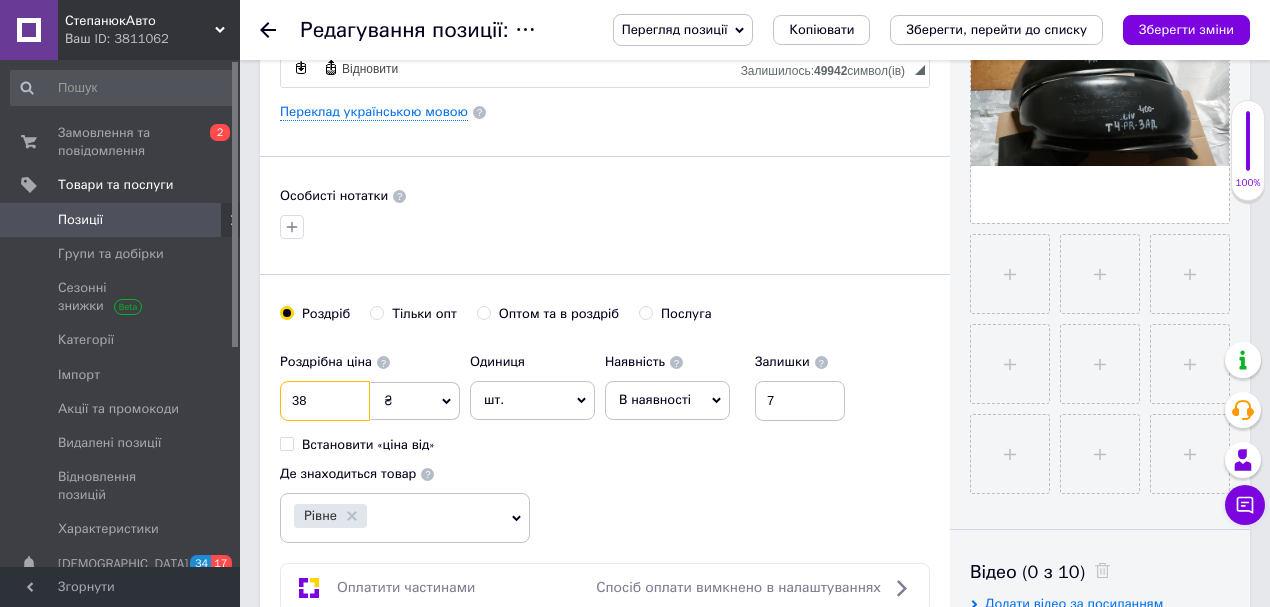 type on "3" 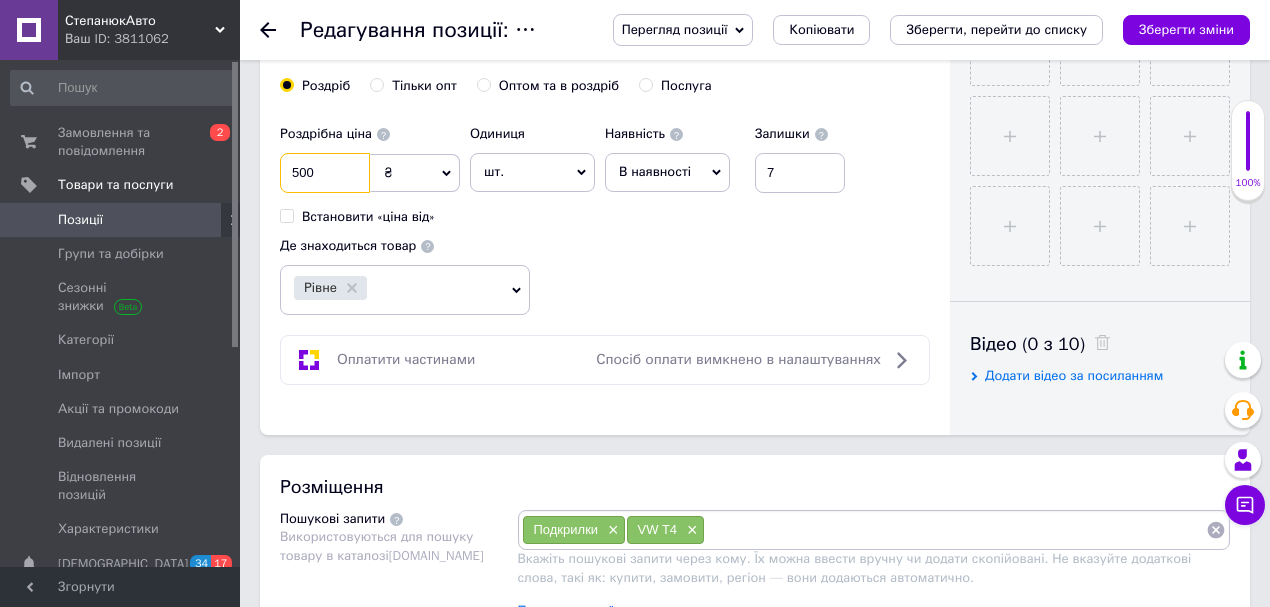 scroll, scrollTop: 800, scrollLeft: 0, axis: vertical 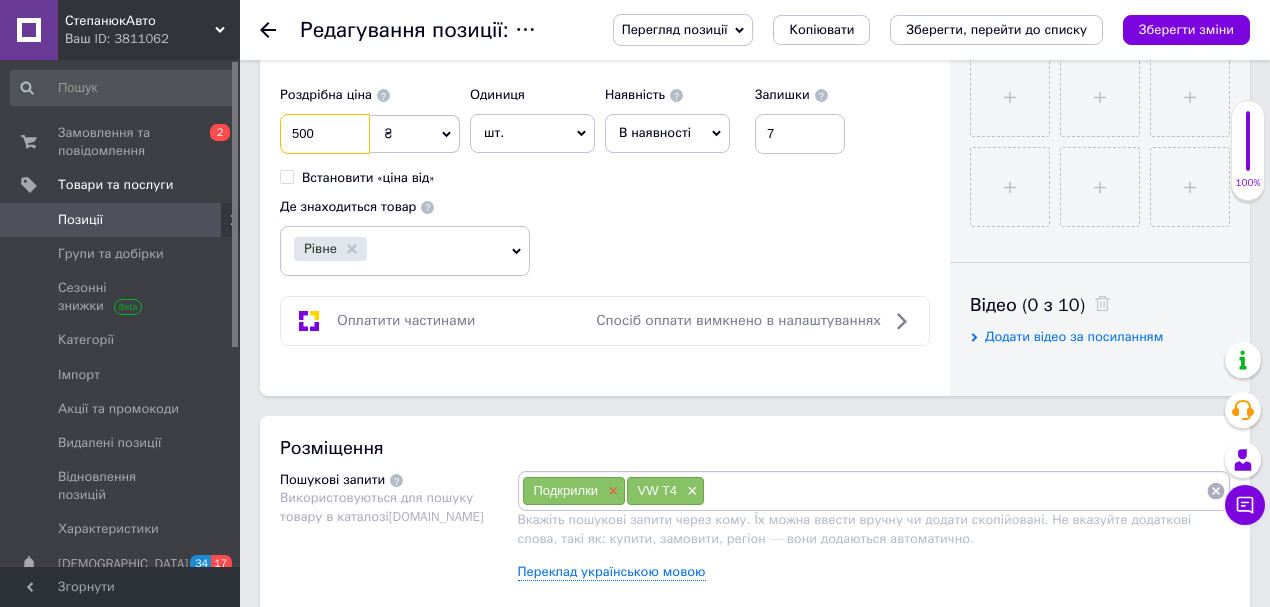 type on "500" 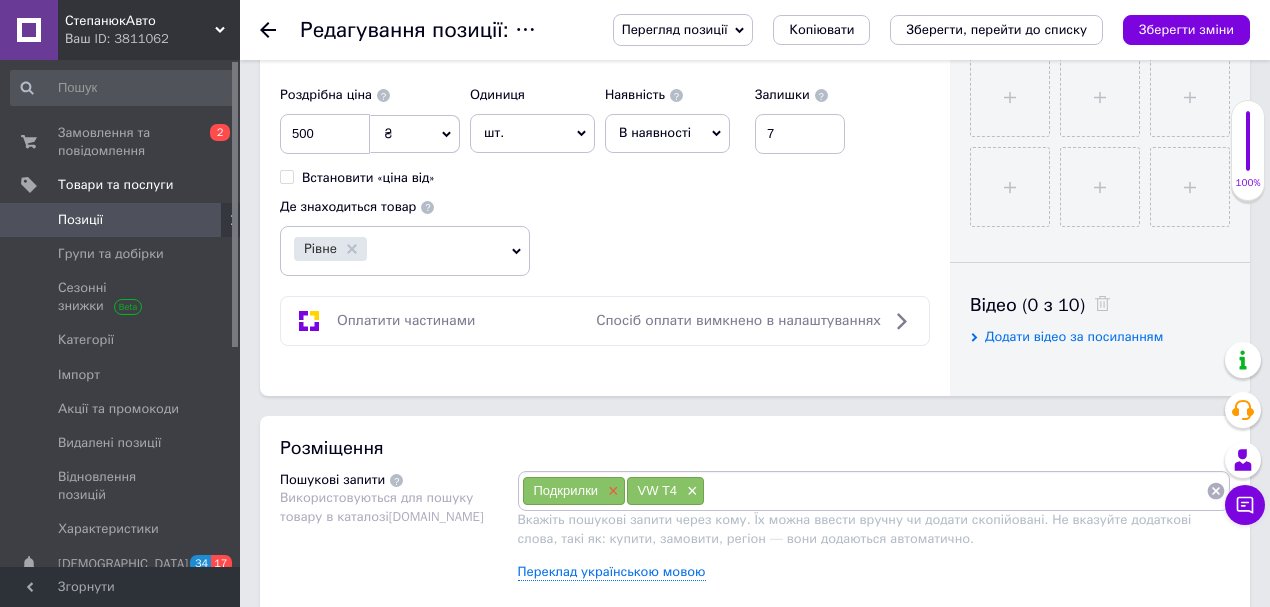 click on "×" at bounding box center [611, 491] 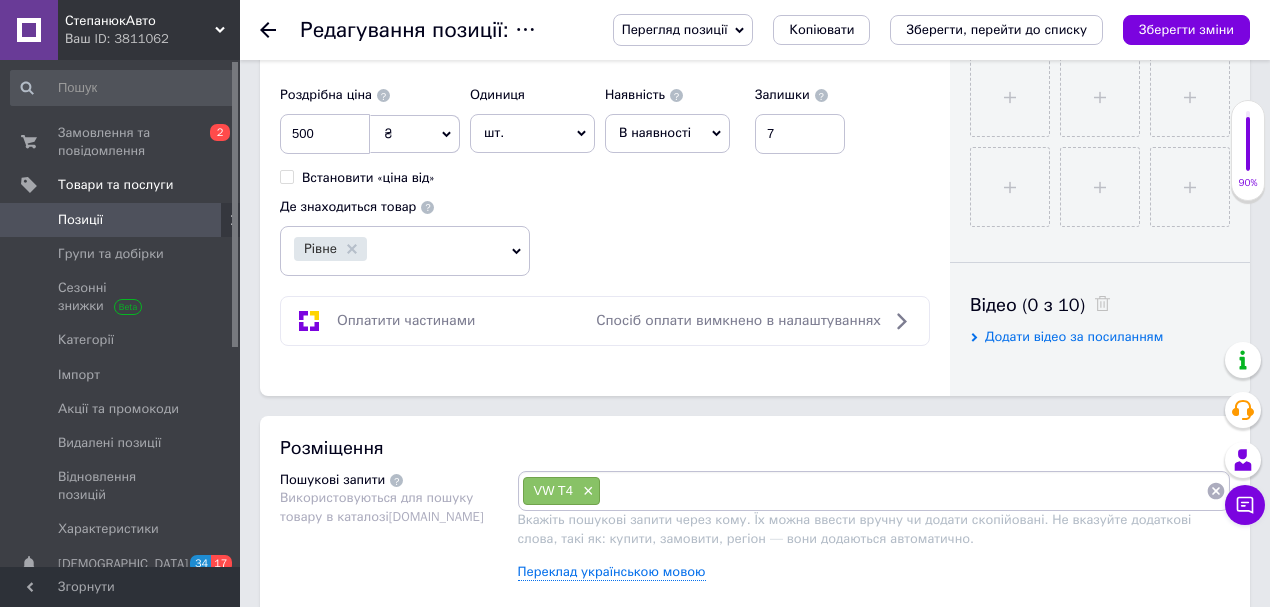 click on "×" at bounding box center (586, 491) 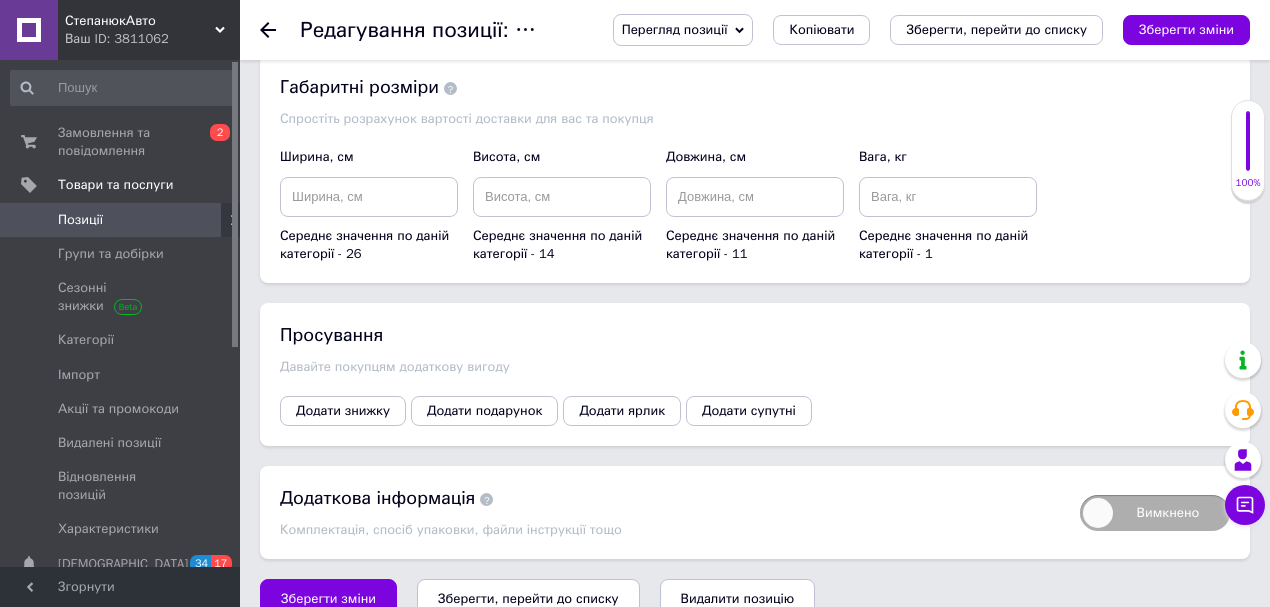 scroll, scrollTop: 2400, scrollLeft: 0, axis: vertical 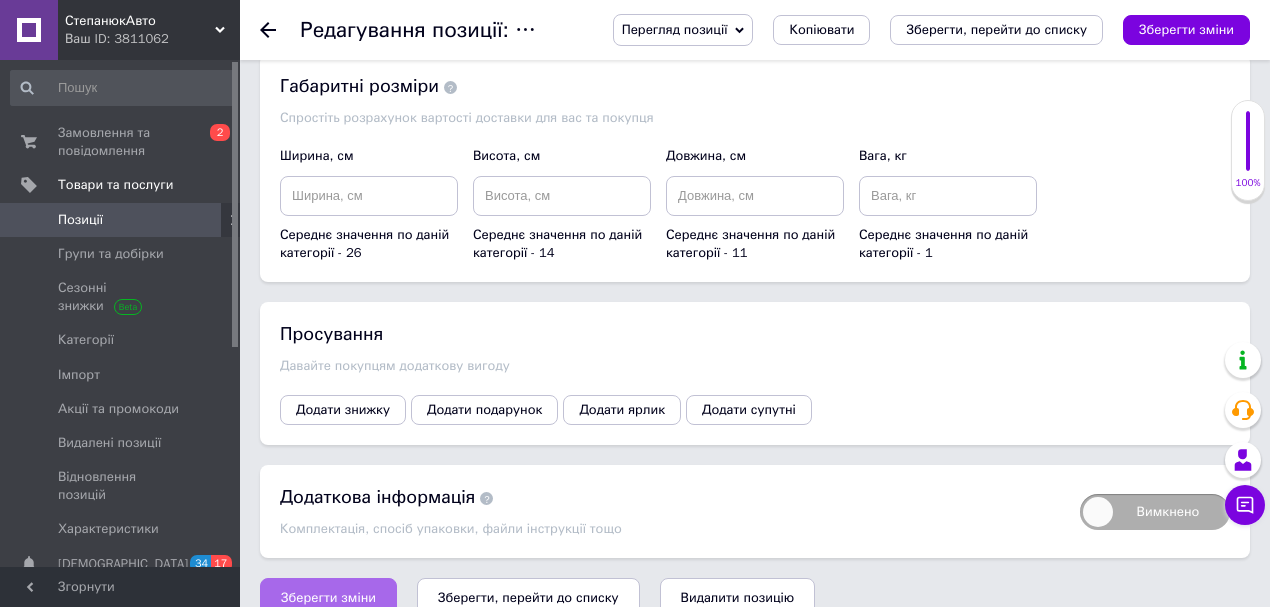click on "Зберегти зміни" at bounding box center [328, 598] 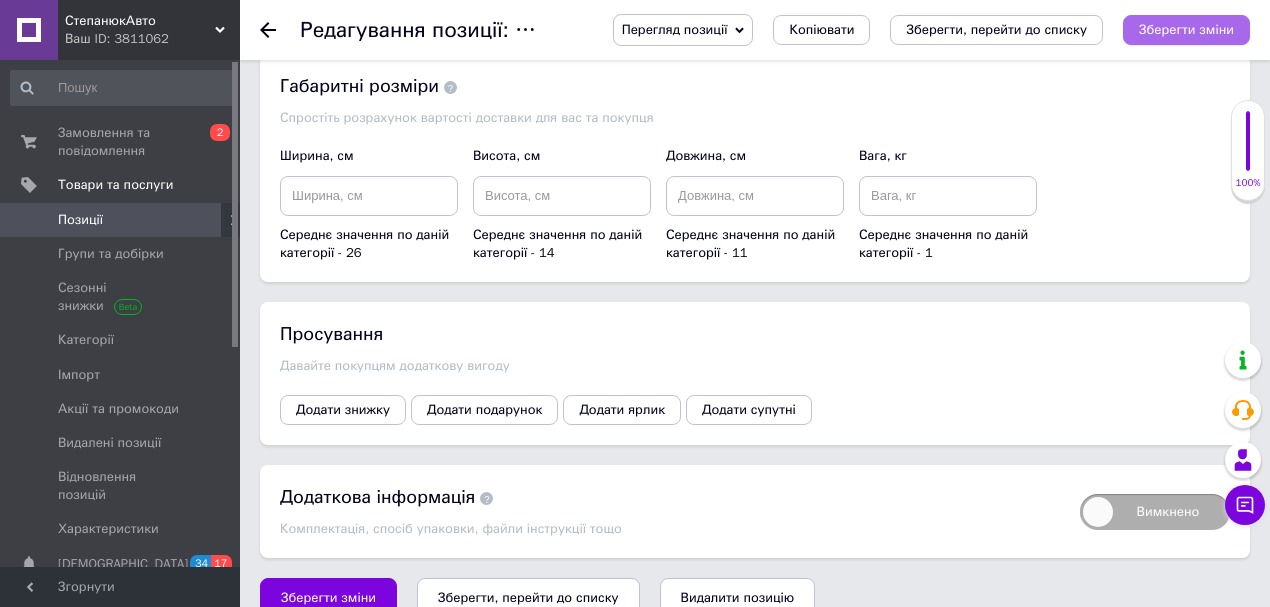 click on "Зберегти зміни" at bounding box center [1186, 29] 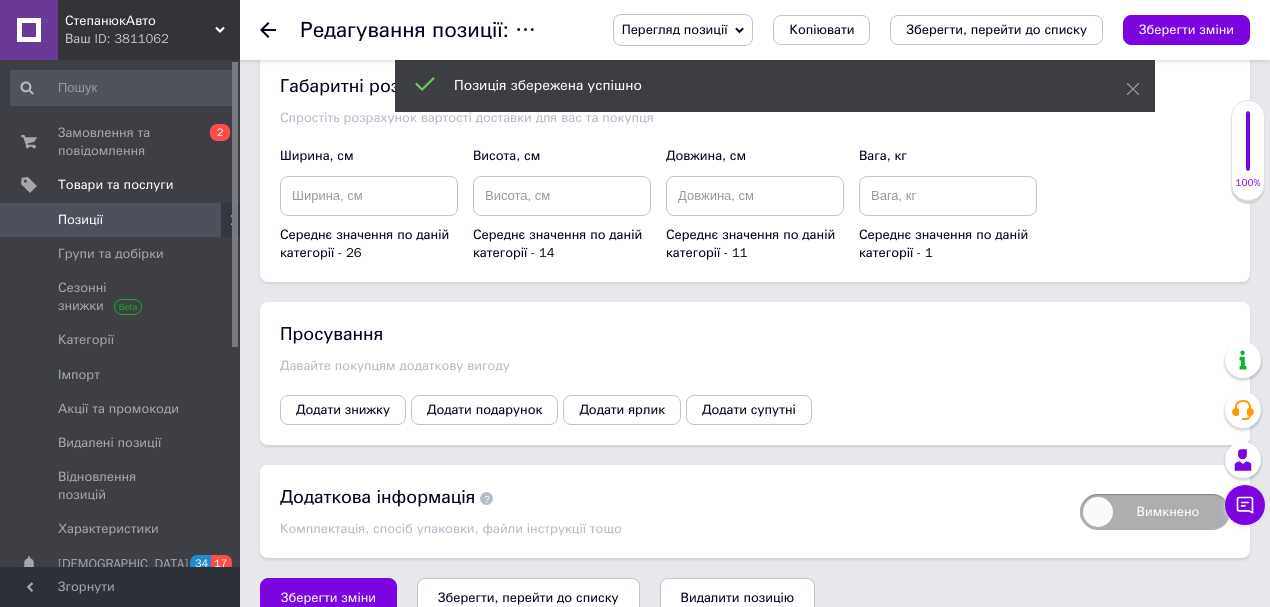 click on "Зберегти, перейти до списку" at bounding box center (528, 597) 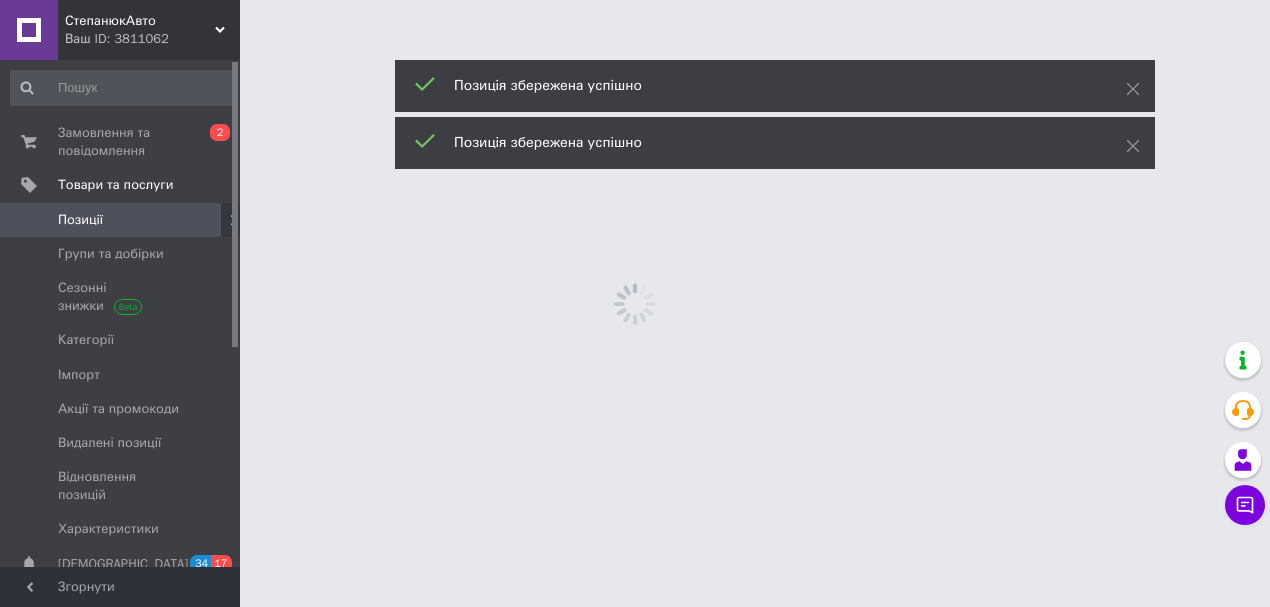 scroll, scrollTop: 0, scrollLeft: 0, axis: both 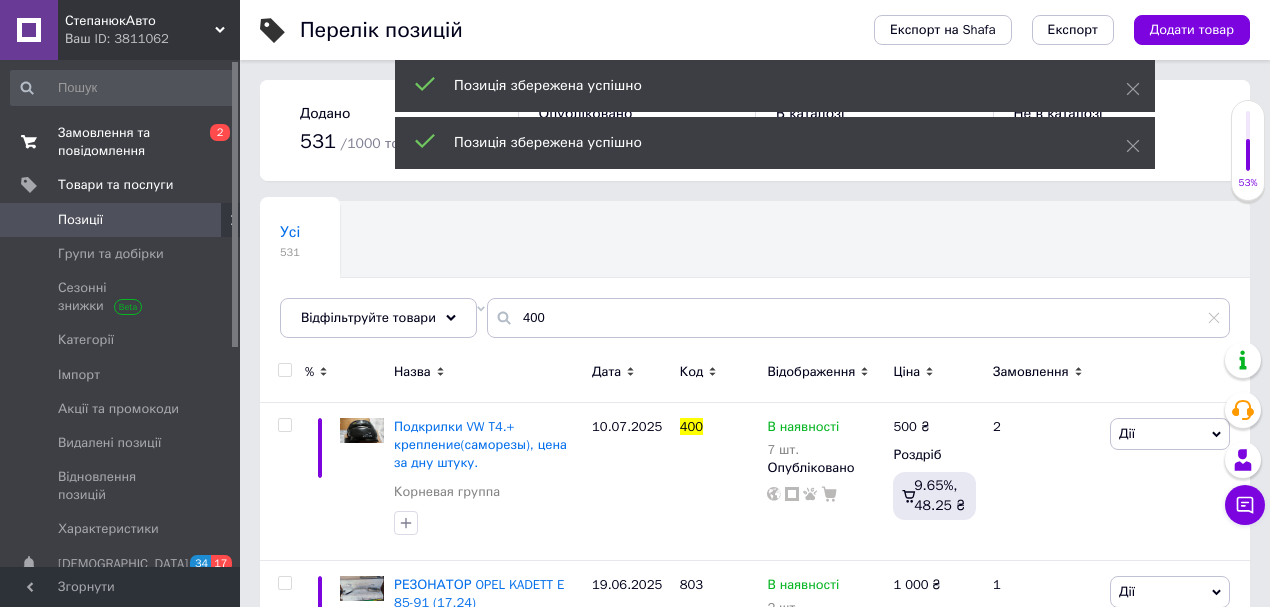 click on "Замовлення та повідомлення" at bounding box center [121, 142] 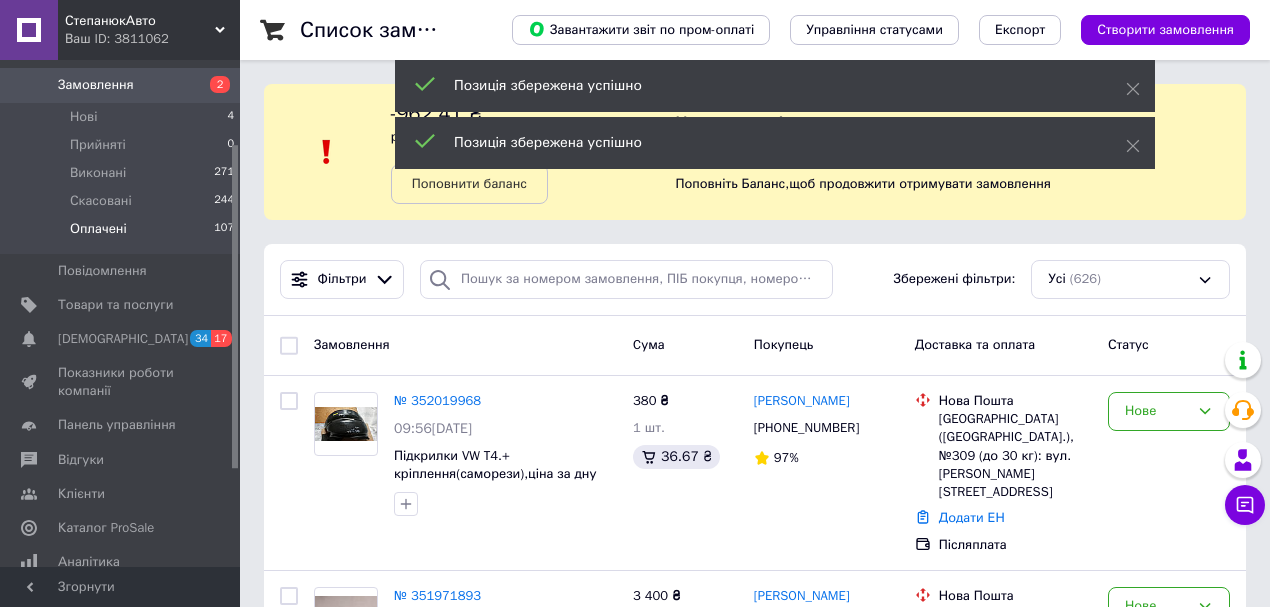 scroll, scrollTop: 133, scrollLeft: 0, axis: vertical 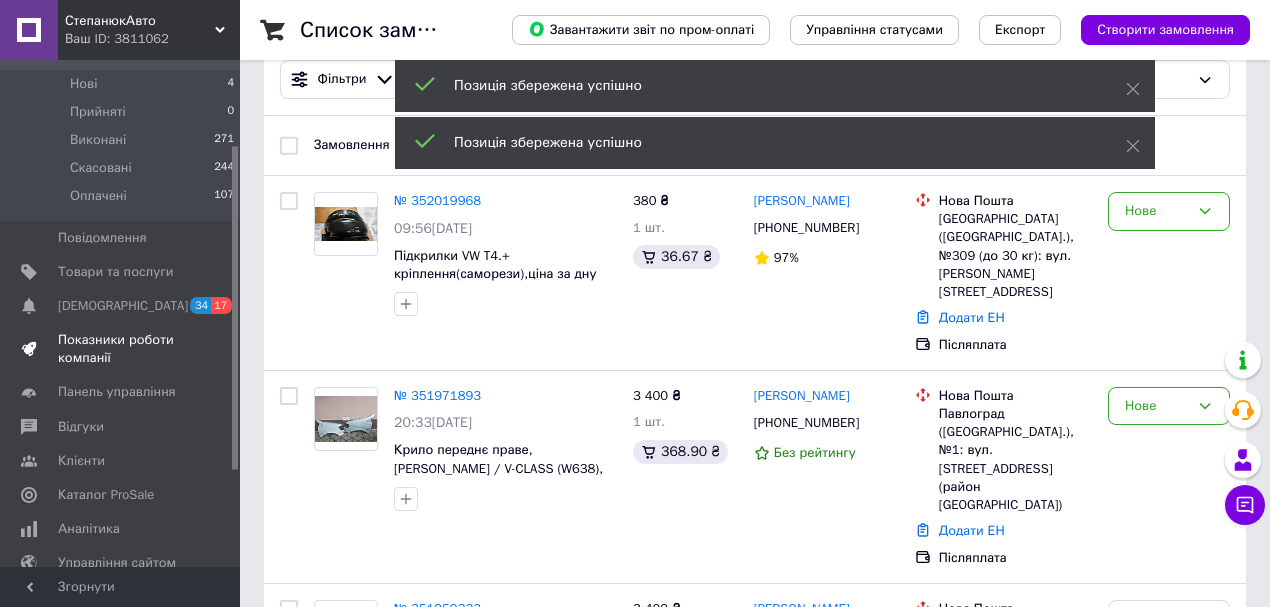 click on "Показники роботи компанії" at bounding box center [121, 349] 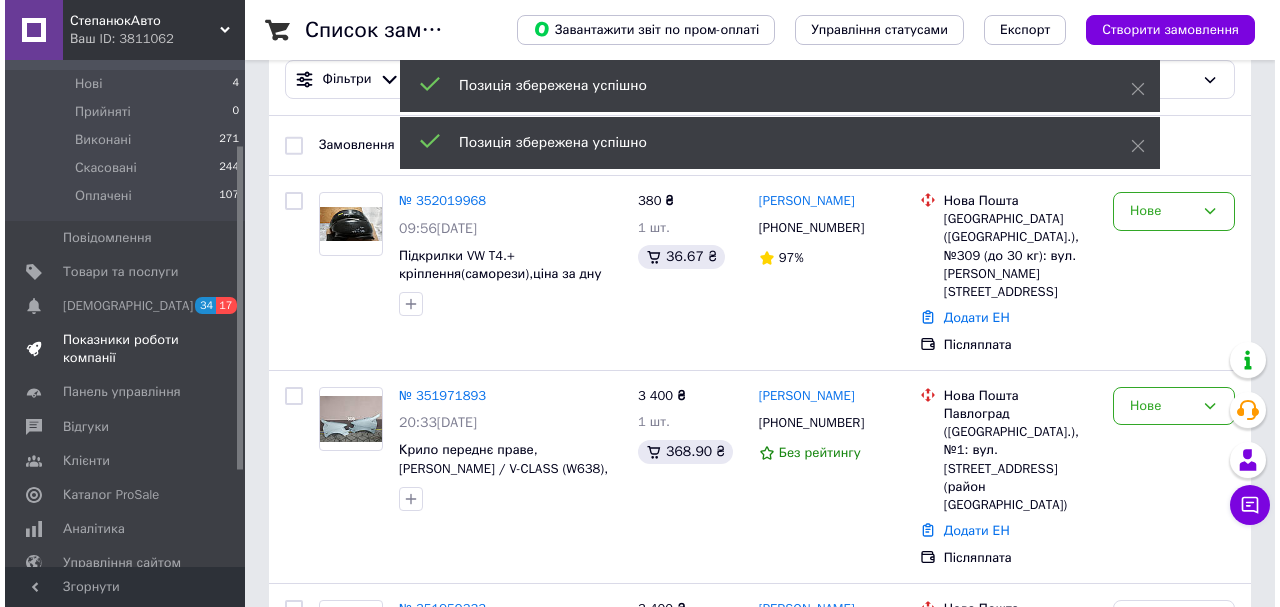 scroll, scrollTop: 0, scrollLeft: 0, axis: both 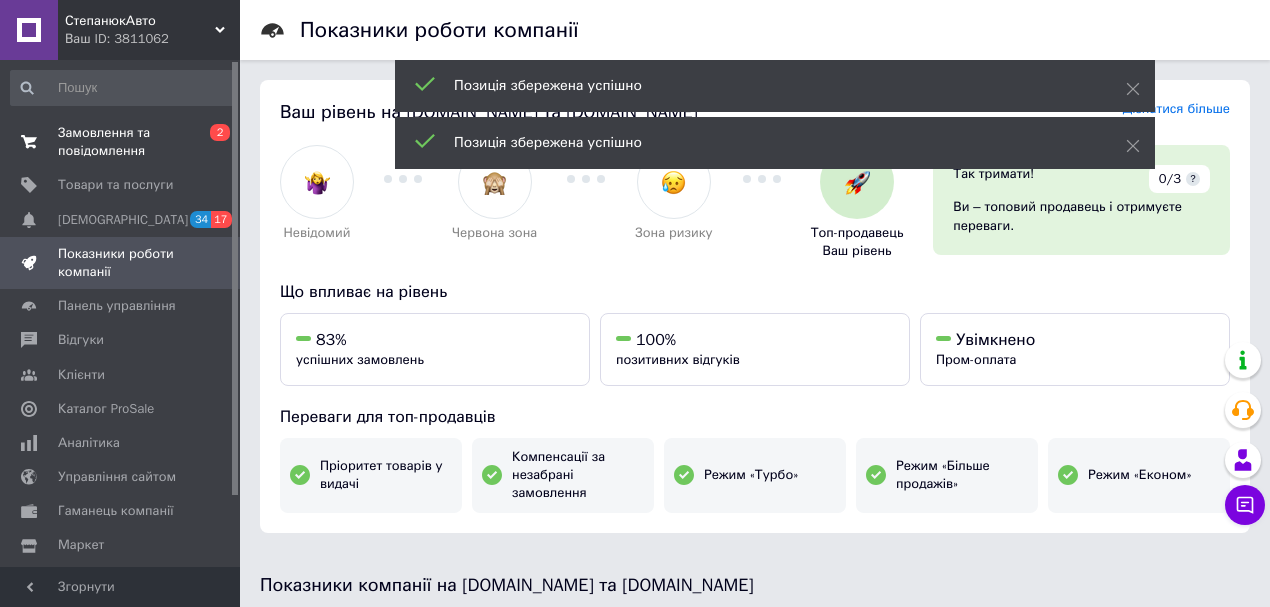 click on "Замовлення та повідомлення" at bounding box center (121, 142) 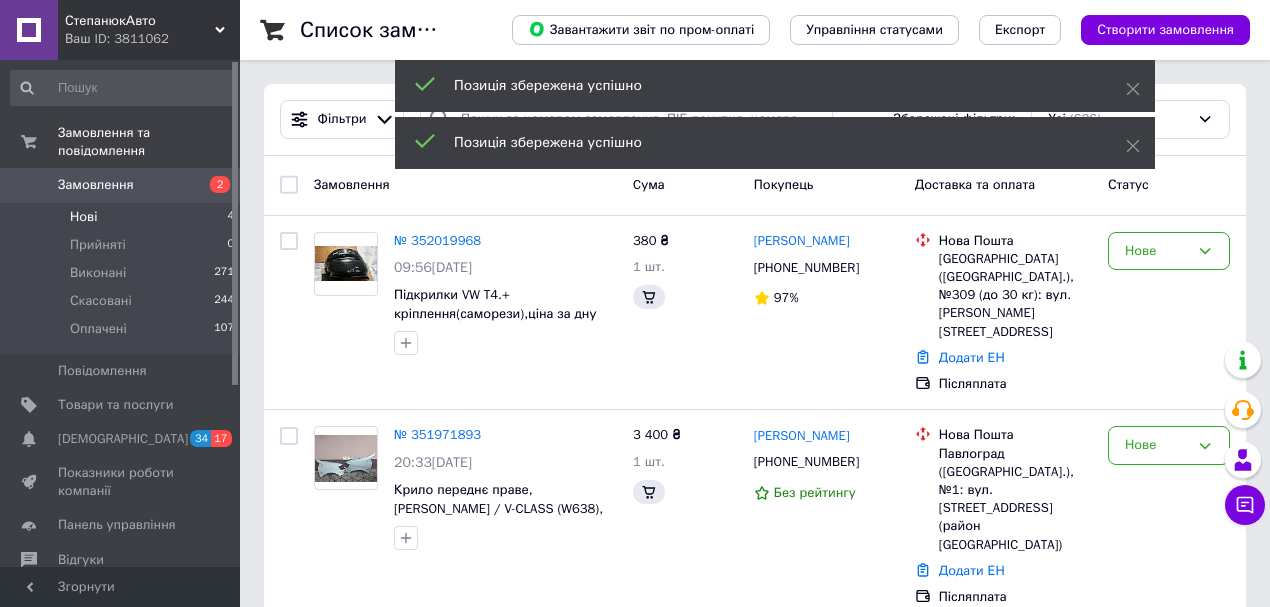 click on "Нові" at bounding box center (83, 217) 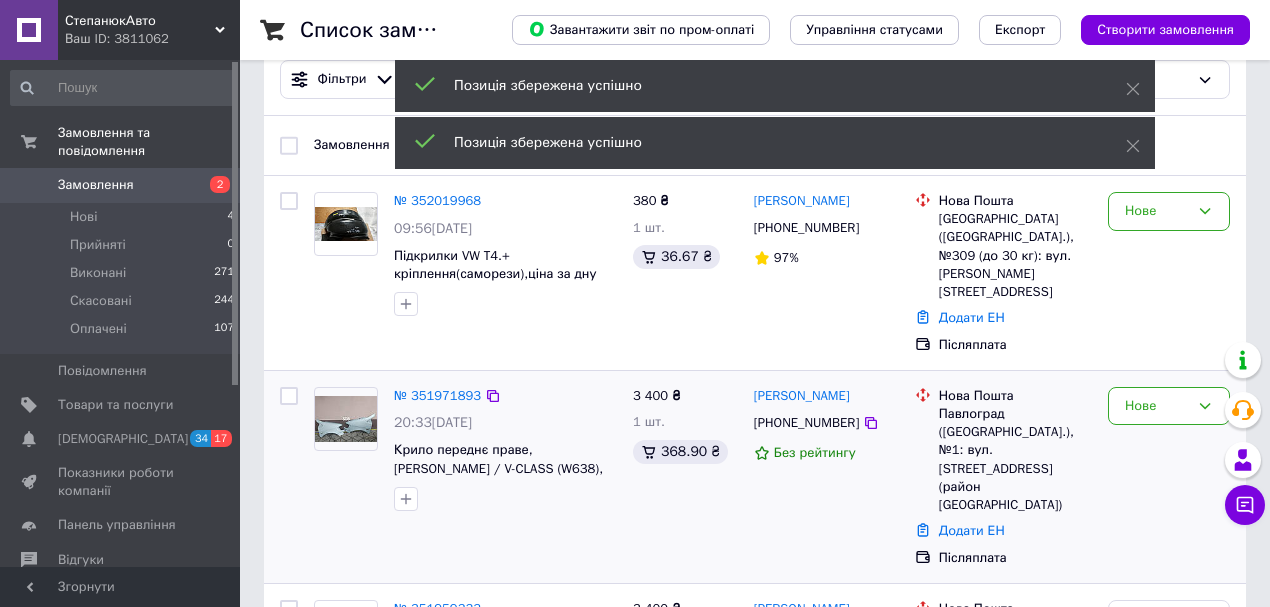 scroll, scrollTop: 0, scrollLeft: 0, axis: both 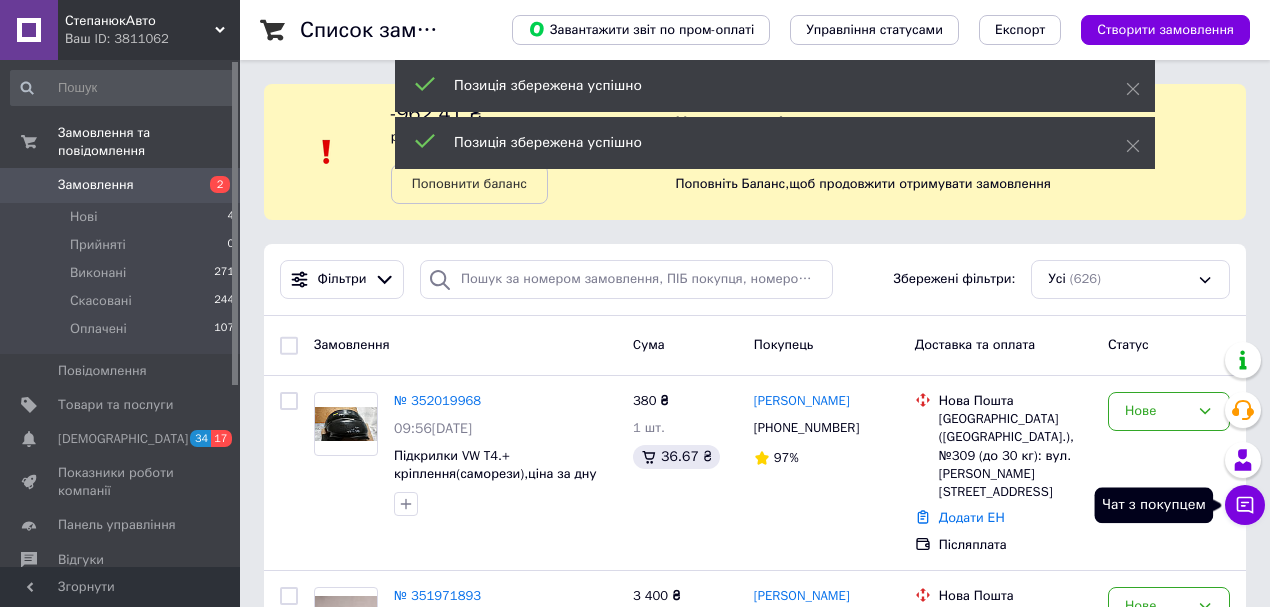 click 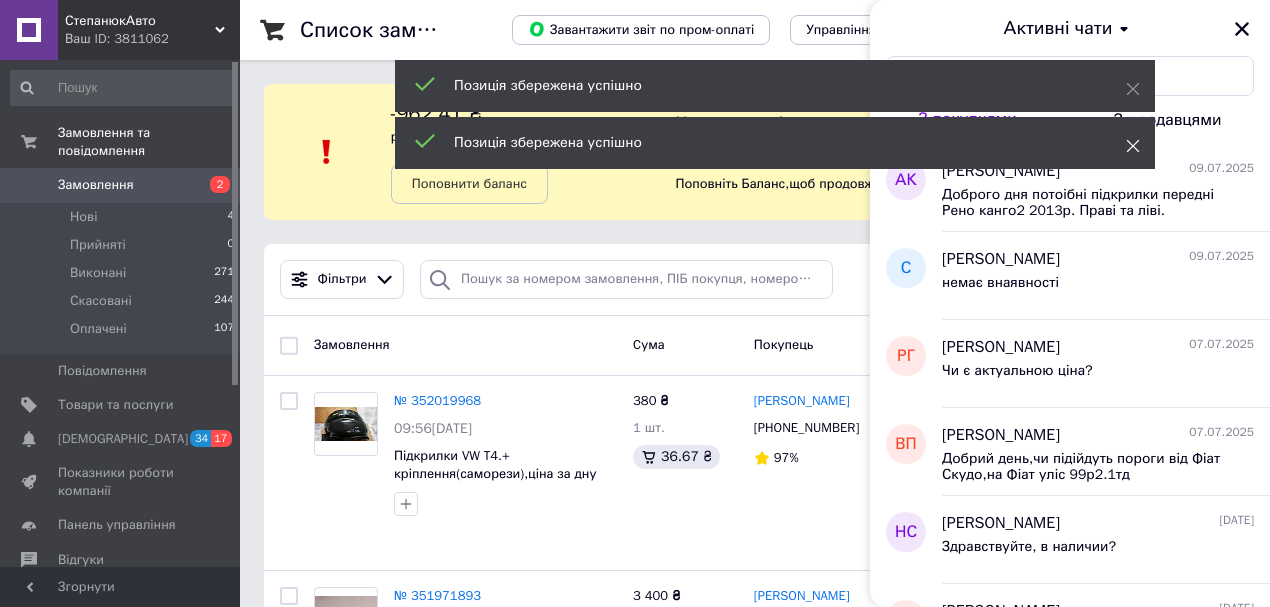 click 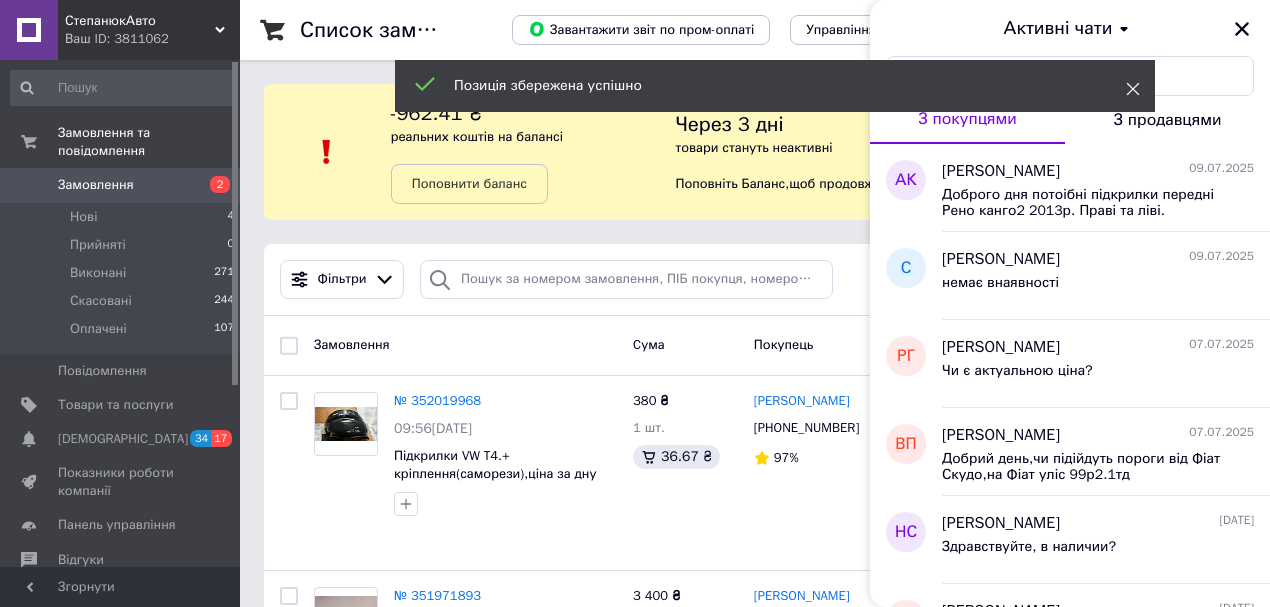click 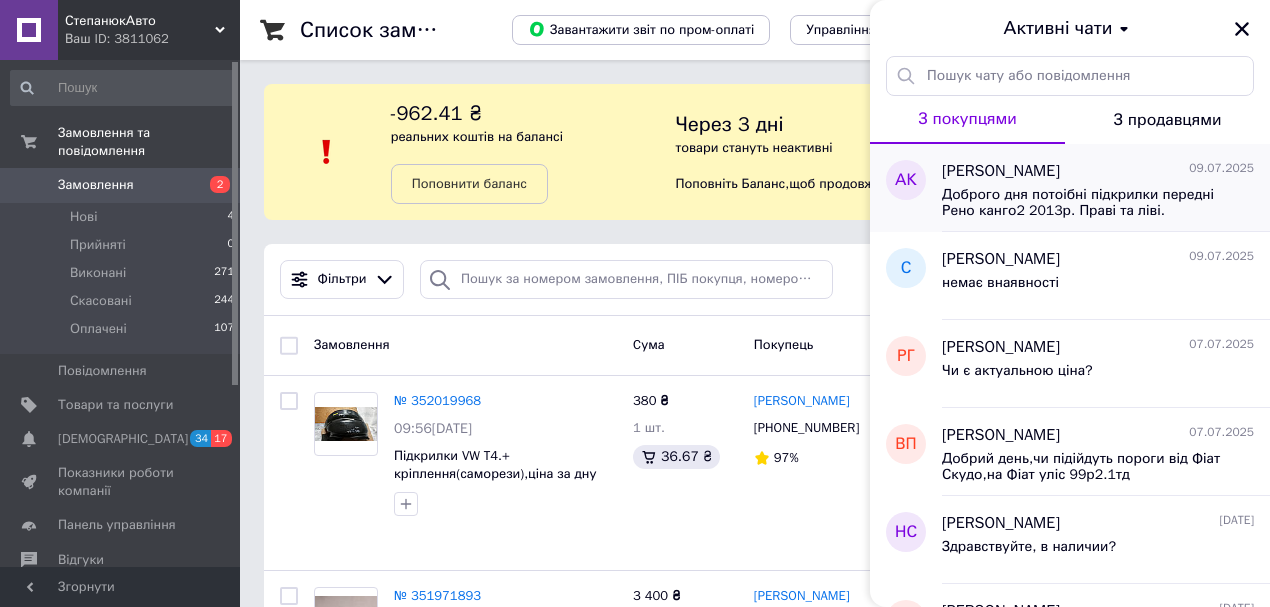 click on "[PERSON_NAME]" at bounding box center (1001, 171) 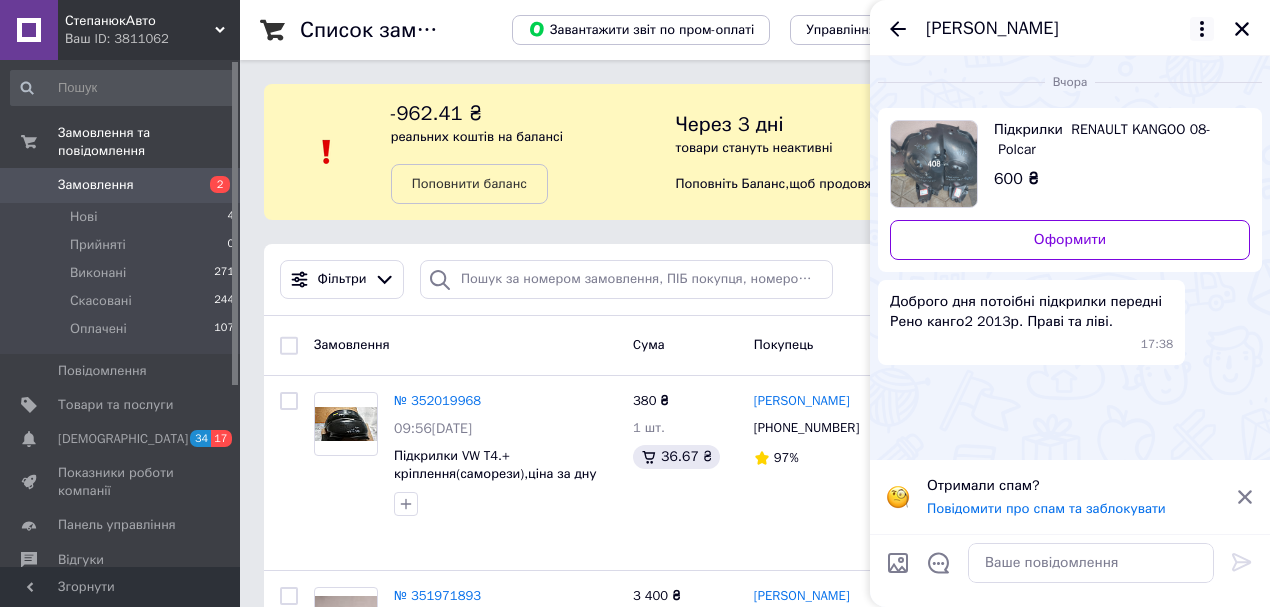 click 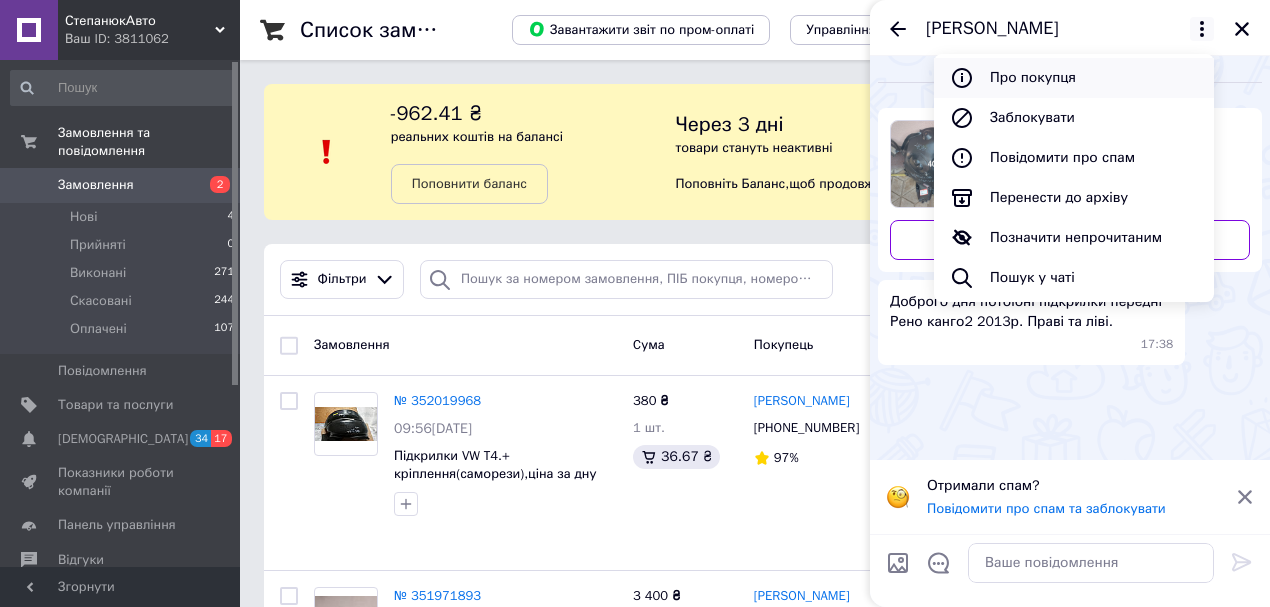 click 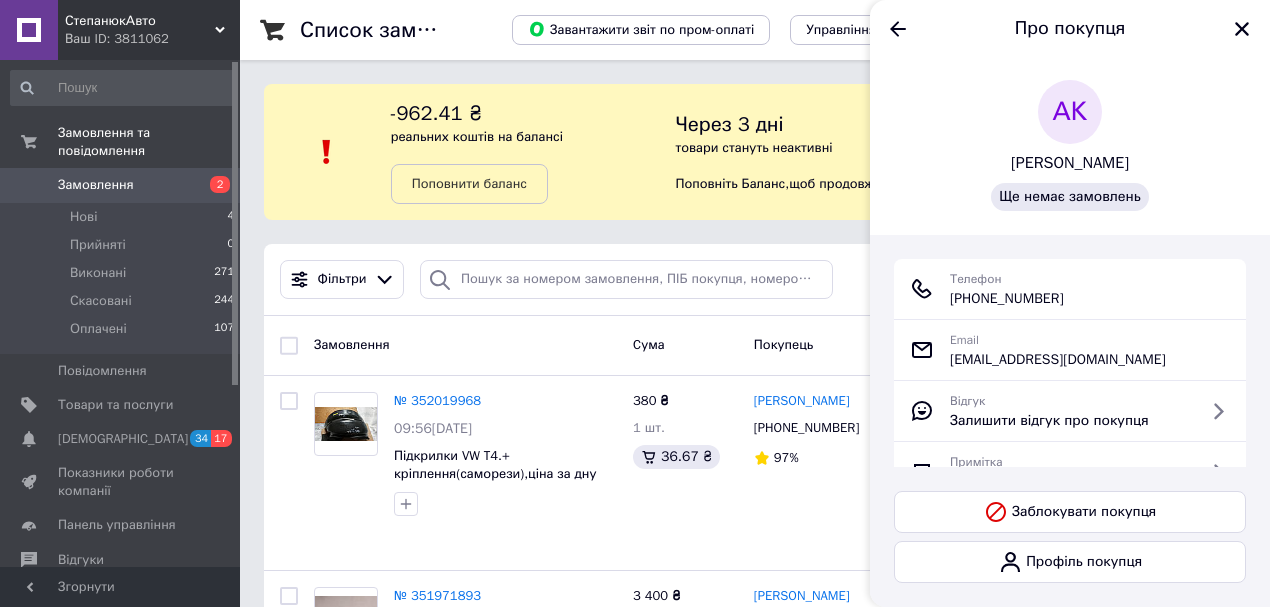 click on "Замовлення" at bounding box center (96, 185) 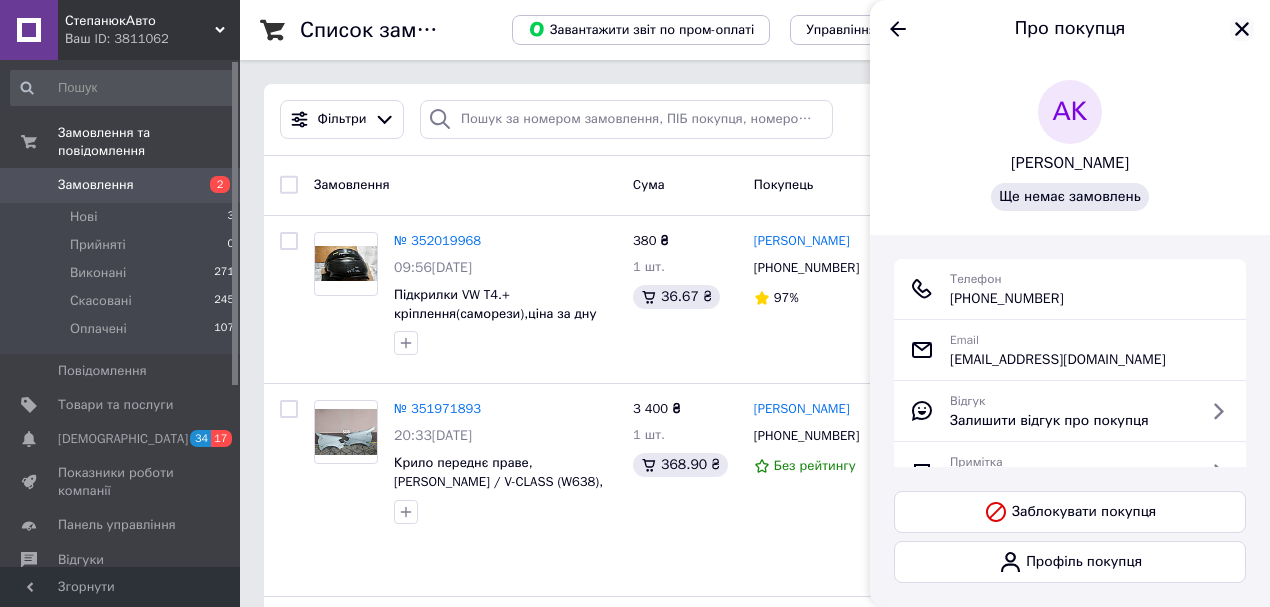 click 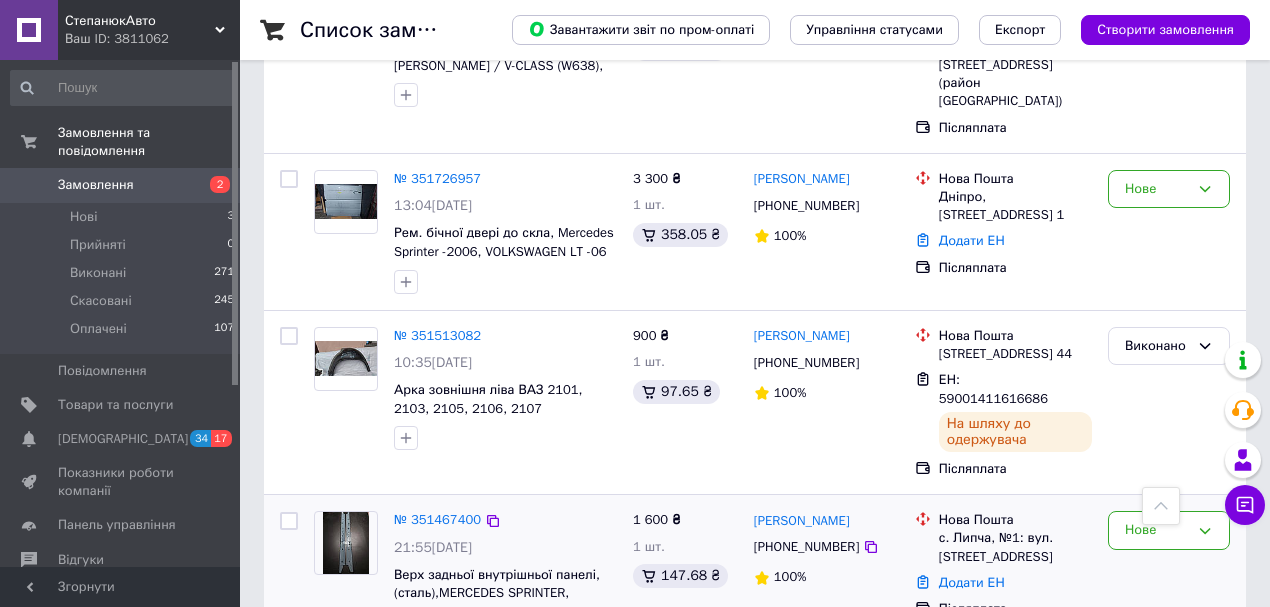 scroll, scrollTop: 800, scrollLeft: 0, axis: vertical 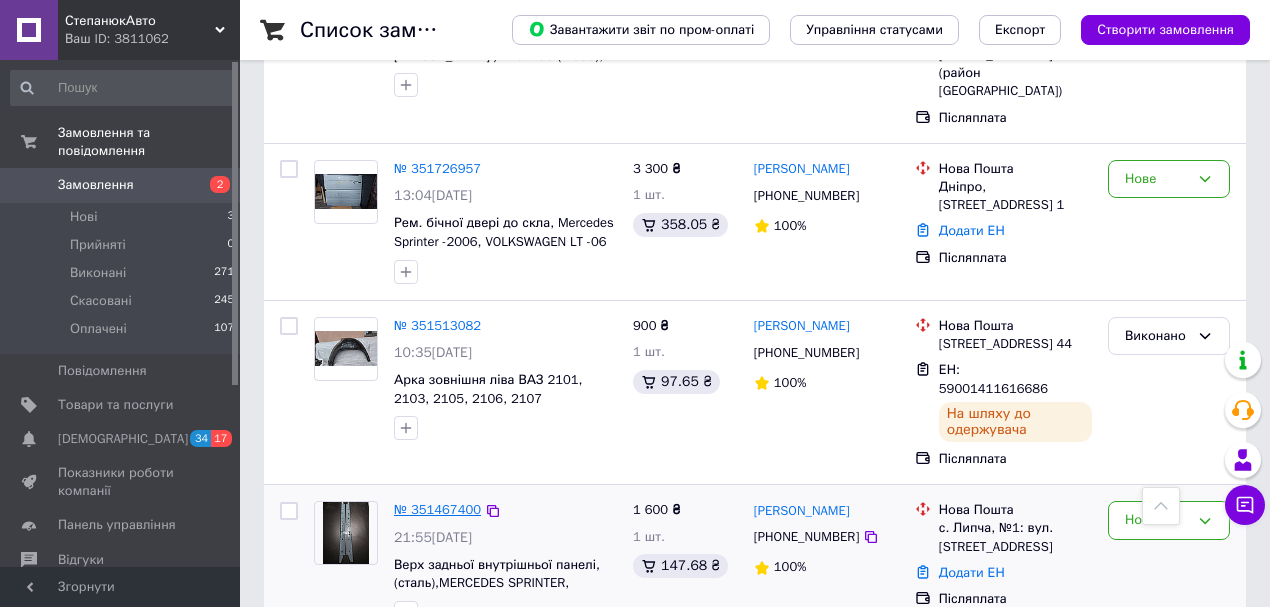 click on "№ 351467400" at bounding box center (437, 509) 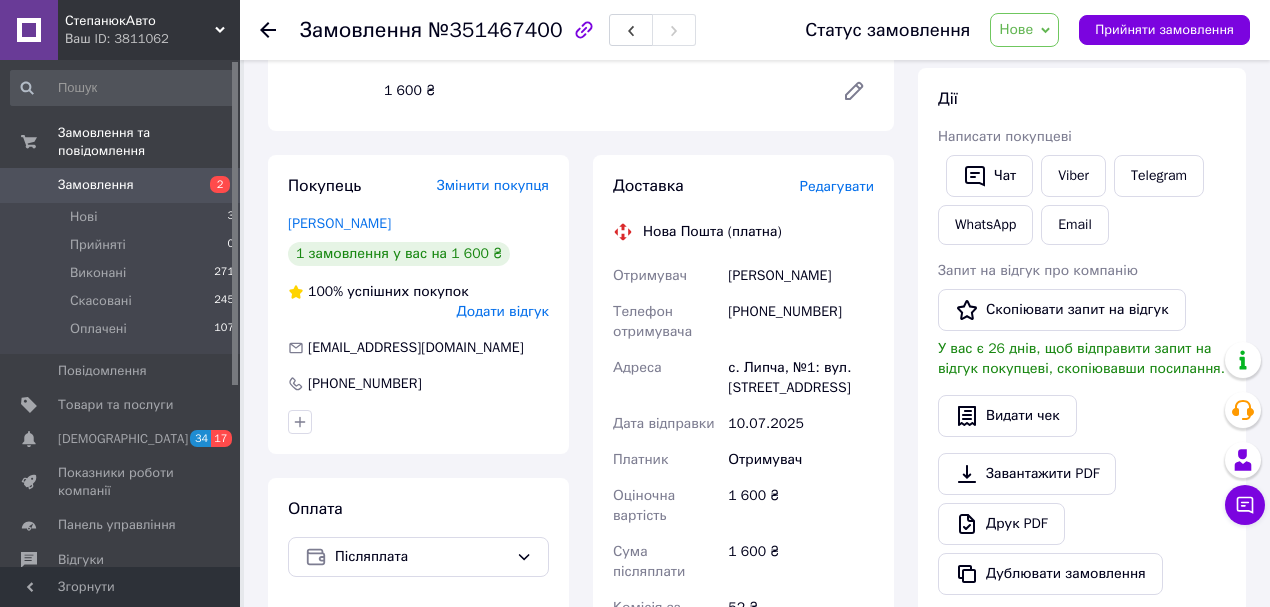 scroll, scrollTop: 266, scrollLeft: 0, axis: vertical 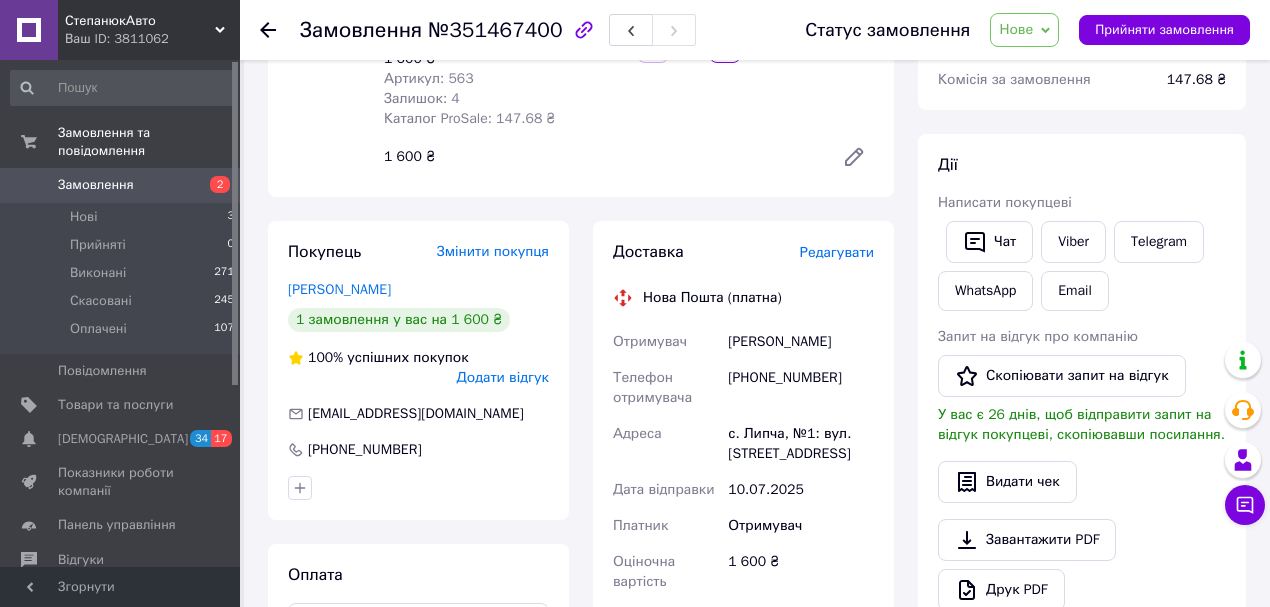 click on "Замовлення" at bounding box center (96, 185) 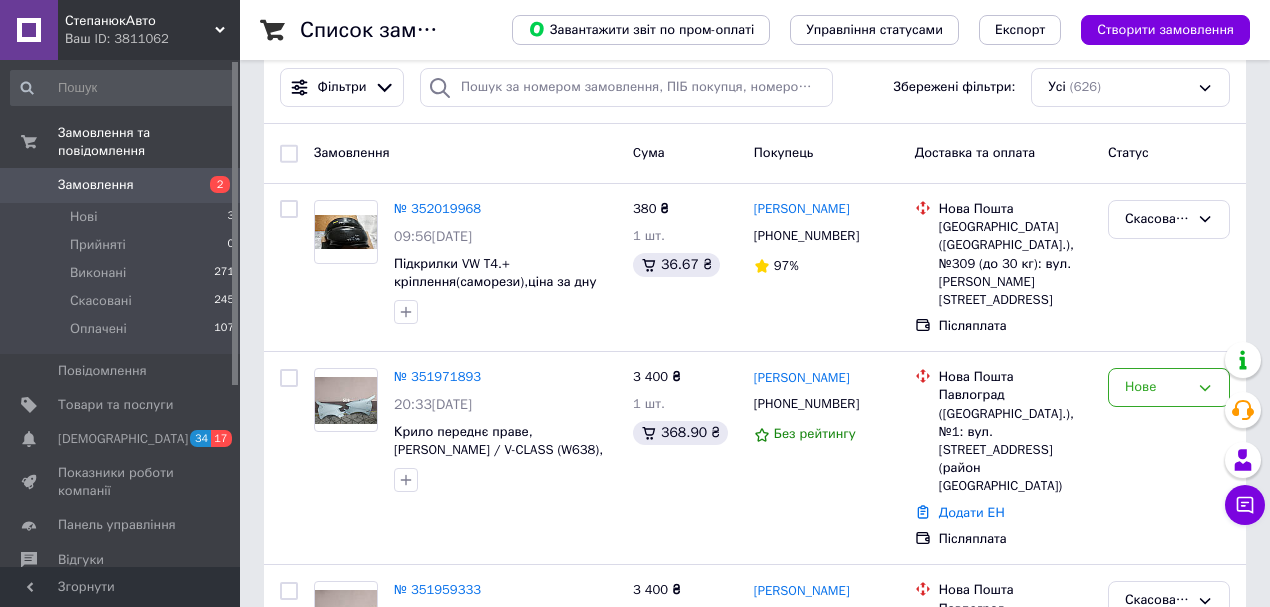 scroll, scrollTop: 200, scrollLeft: 0, axis: vertical 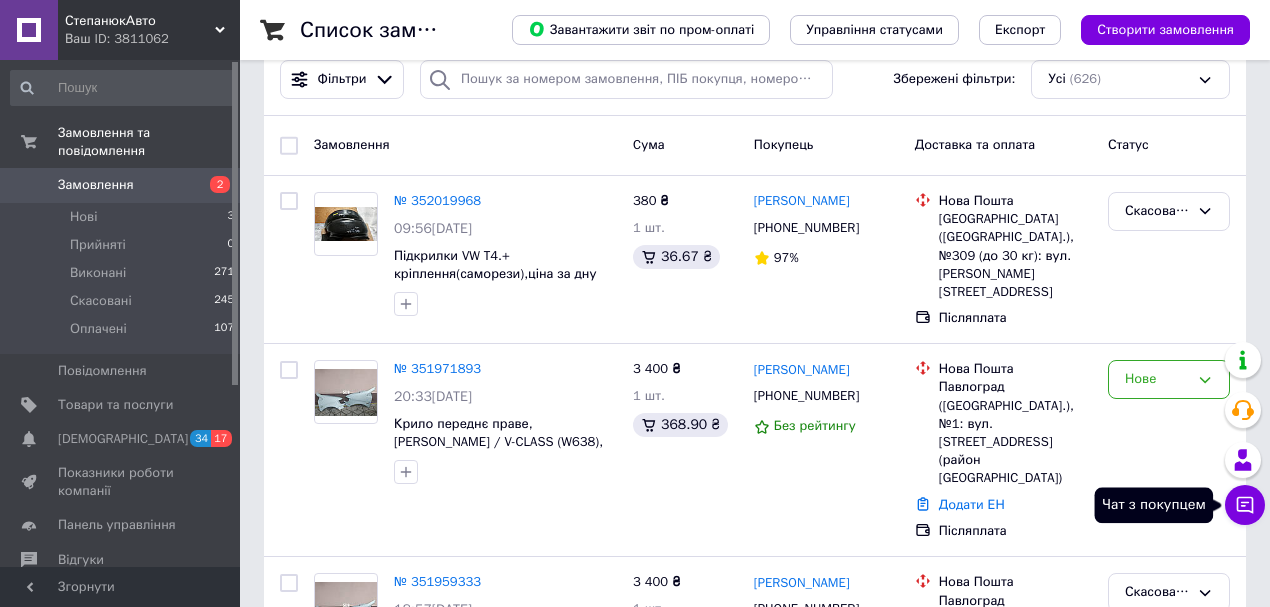 click 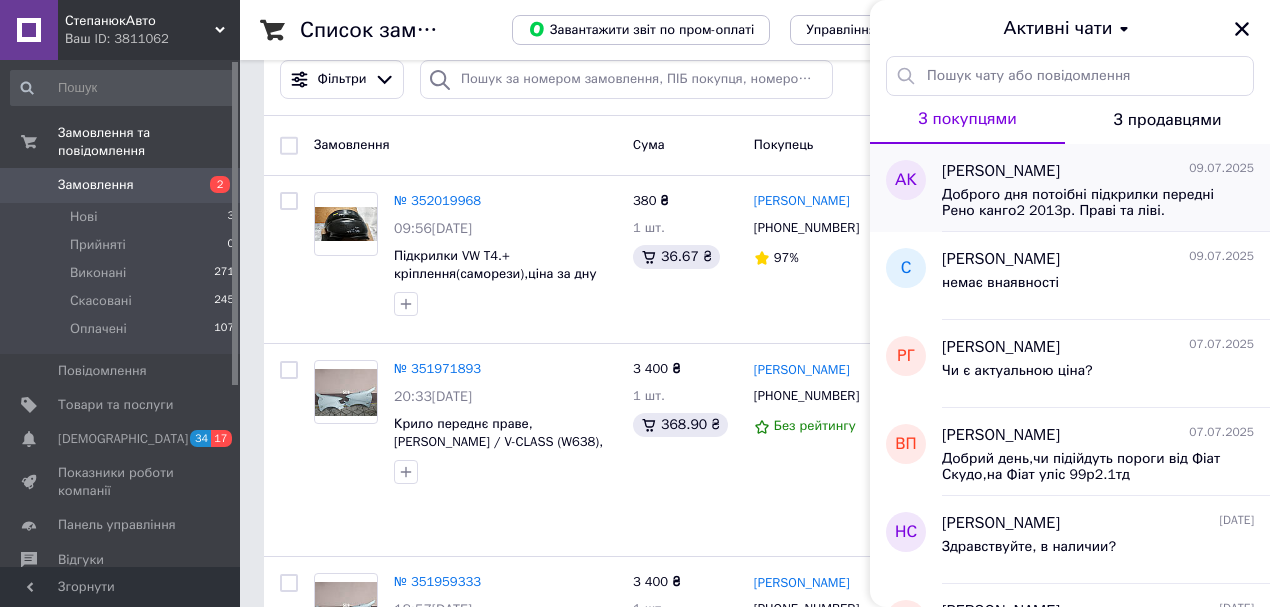 click on "[PERSON_NAME]" at bounding box center (1001, 171) 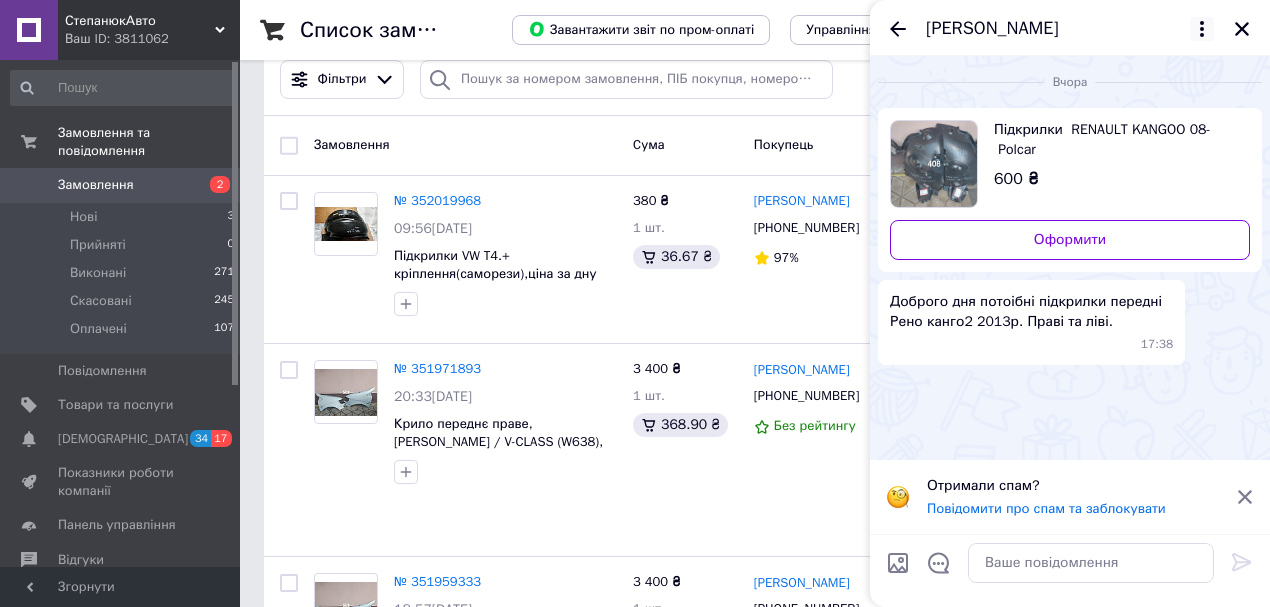 click 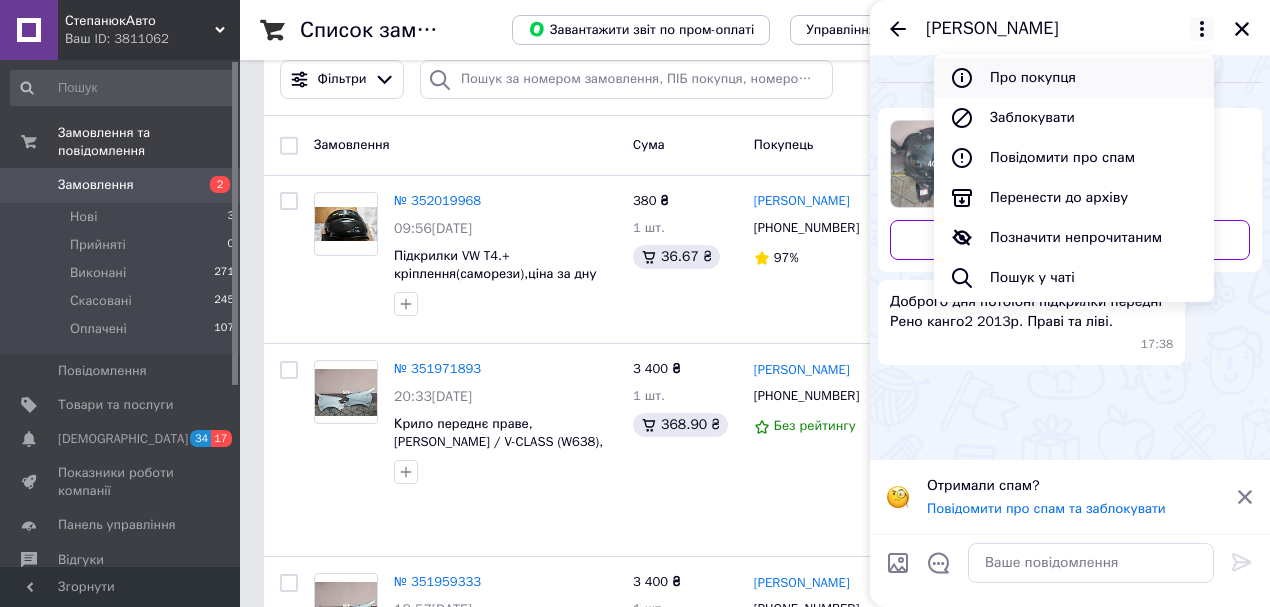 click on "Про покупця" at bounding box center [1074, 78] 